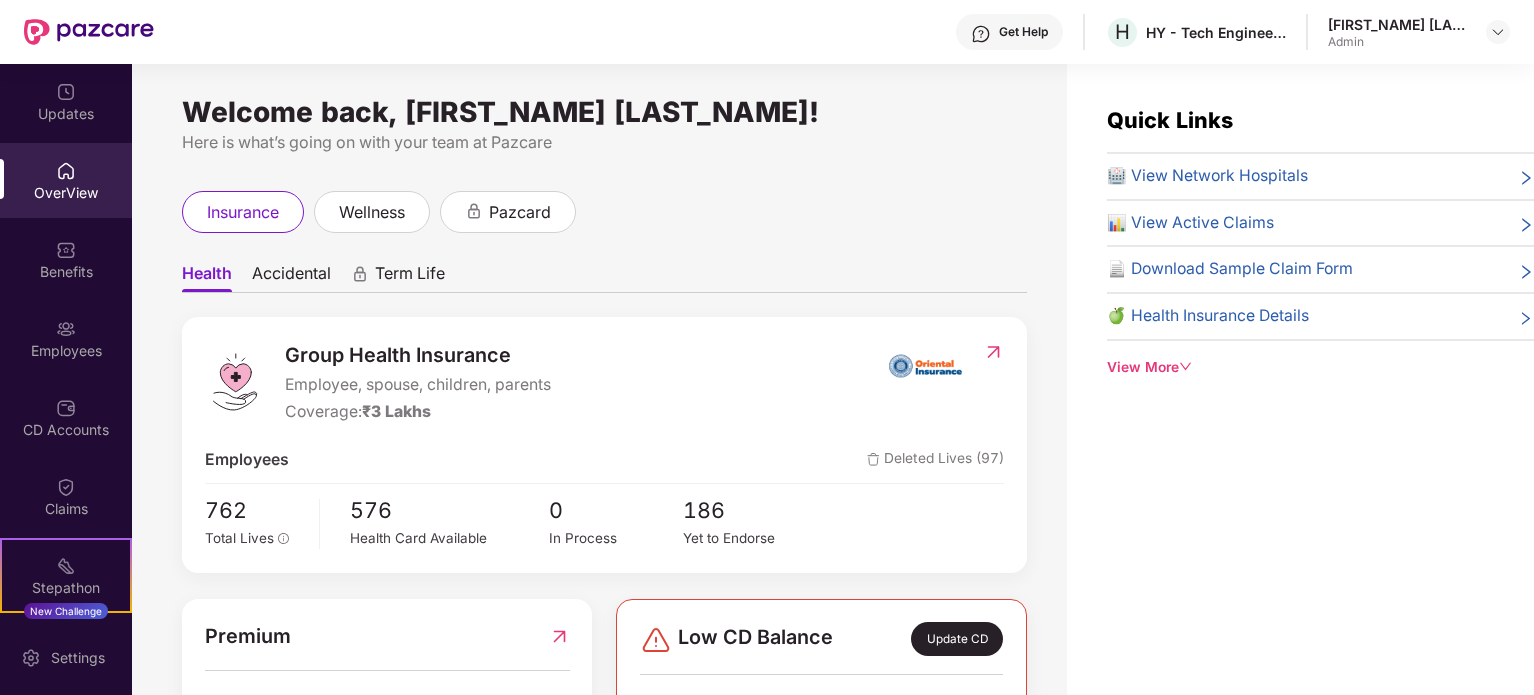 scroll, scrollTop: 0, scrollLeft: 0, axis: both 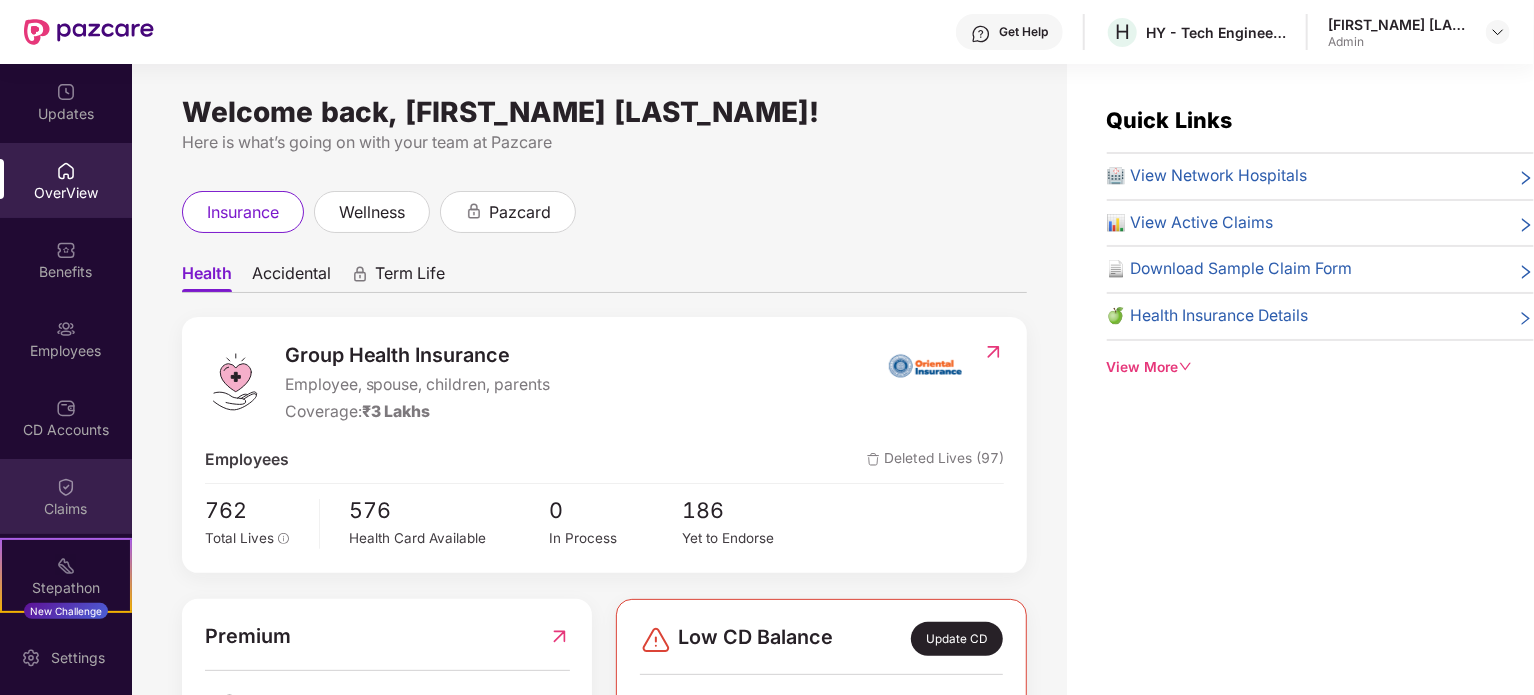 click on "Claims" at bounding box center [66, 509] 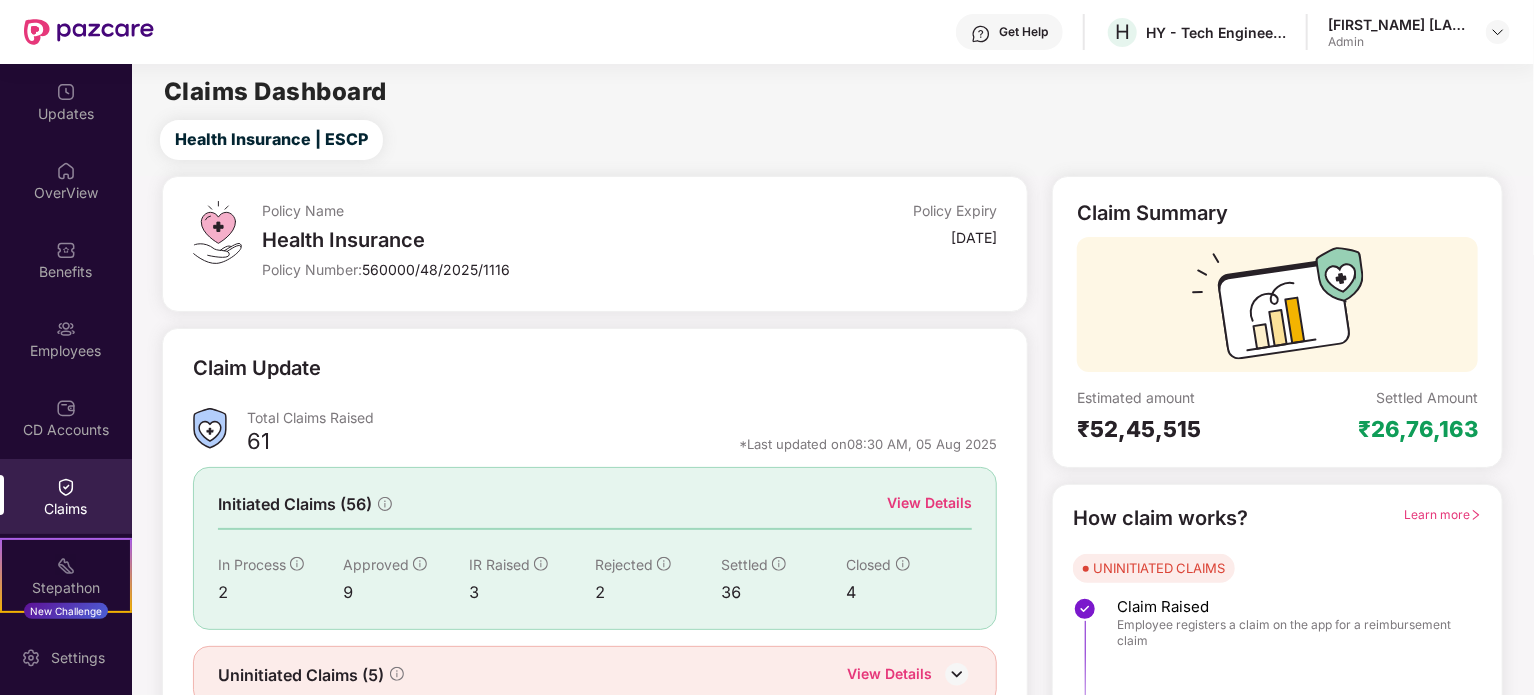 click on "View Details" at bounding box center [929, 503] 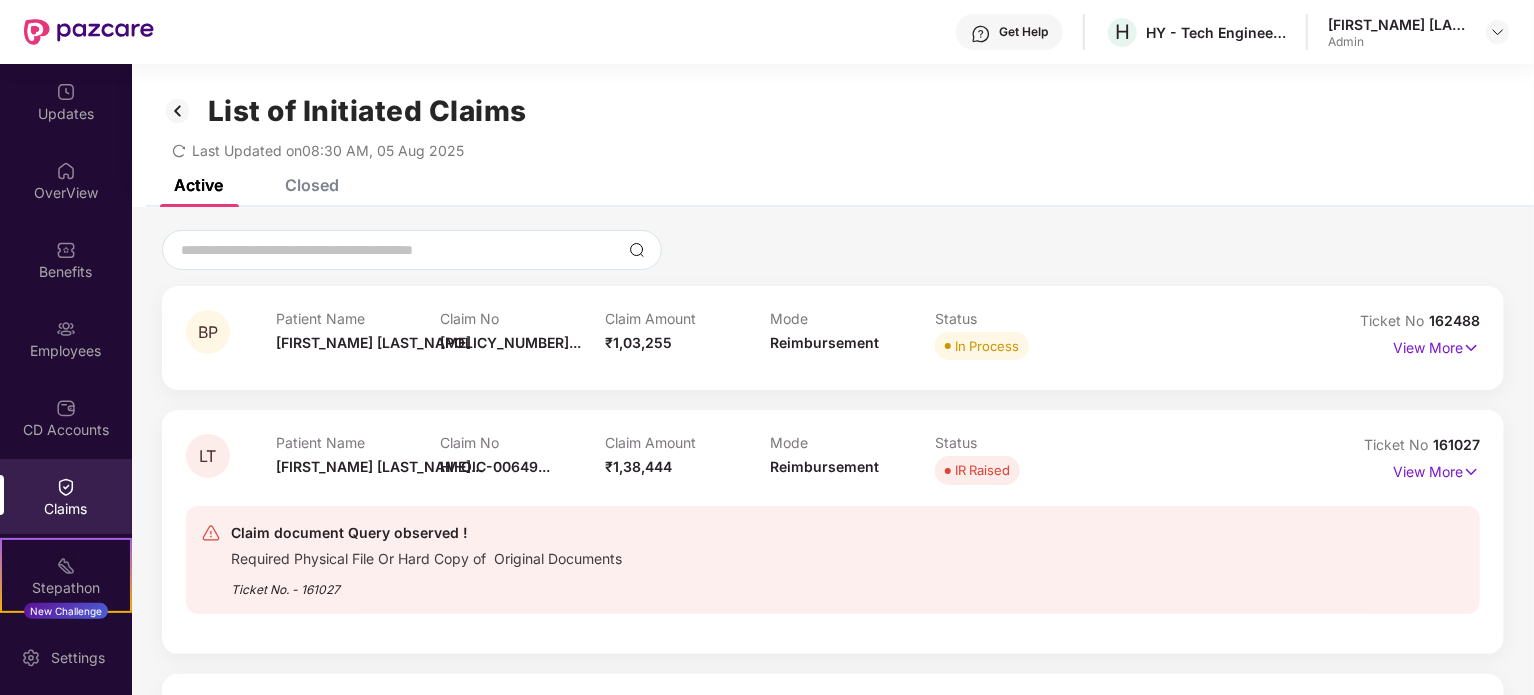 drag, startPoint x: 316, startPoint y: 191, endPoint x: 291, endPoint y: 174, distance: 30.232433 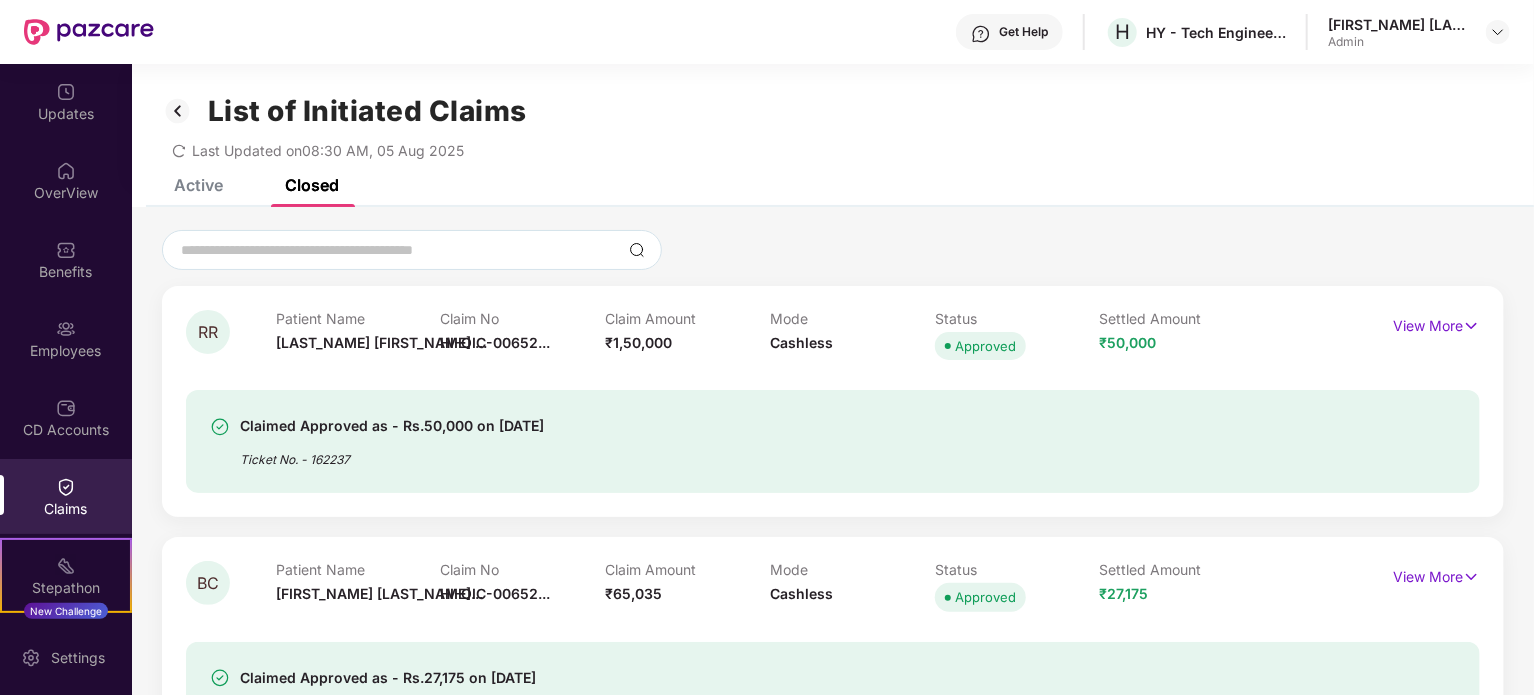 click on "Active" at bounding box center (198, 185) 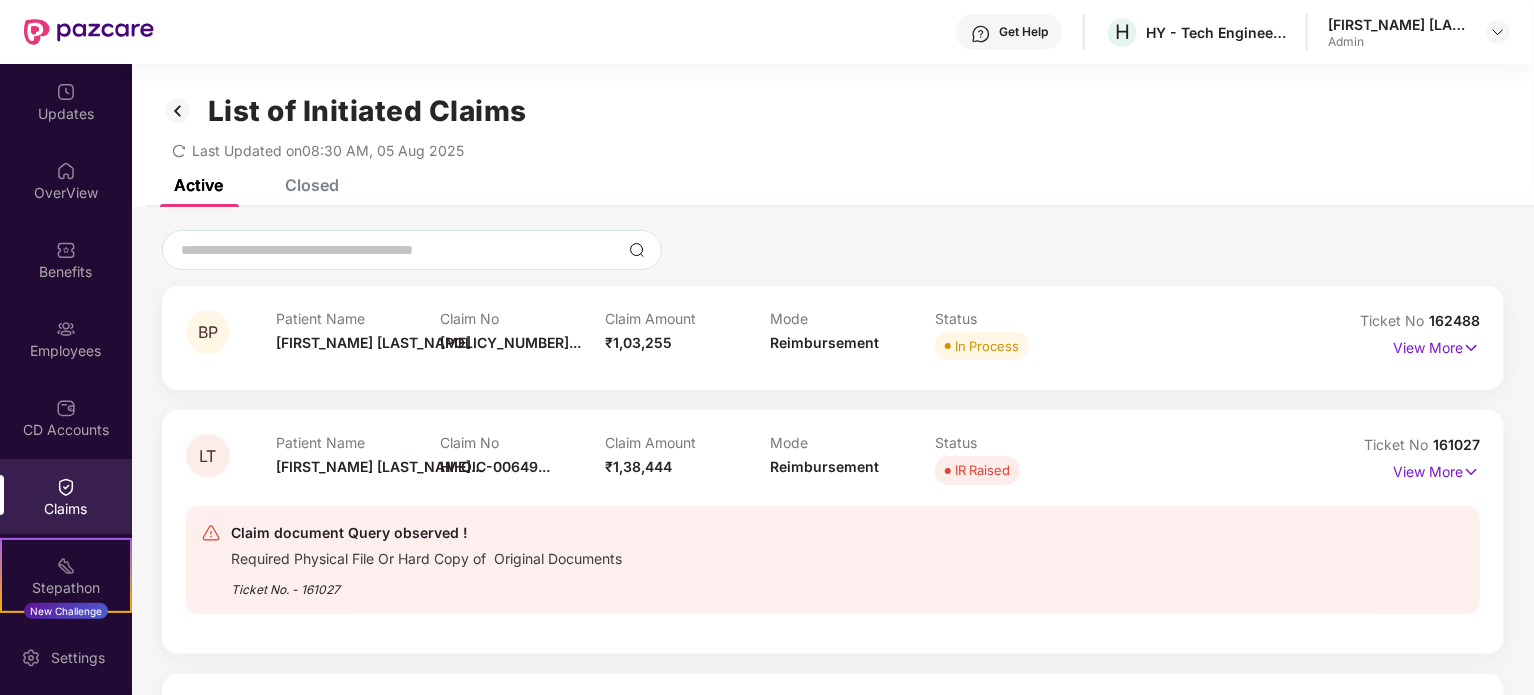 click on "Closed" at bounding box center [312, 185] 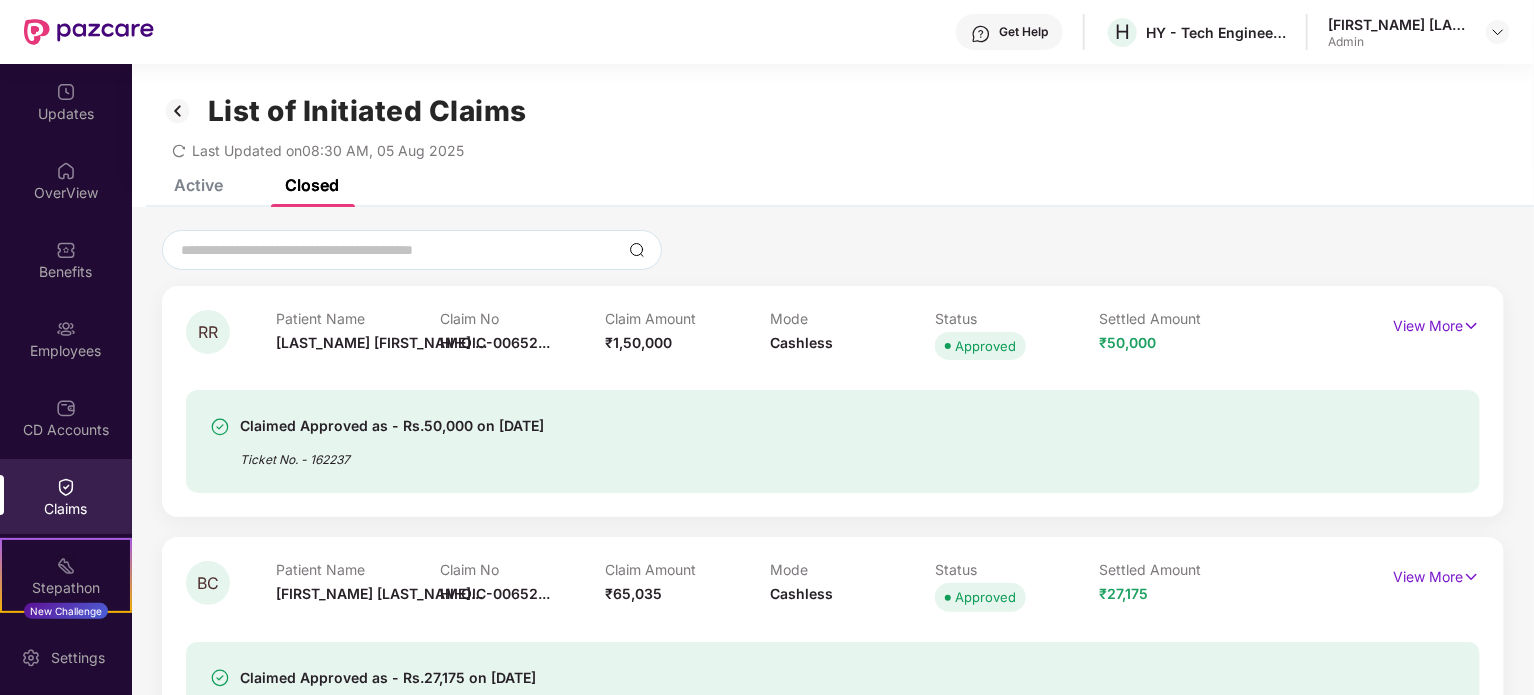 click on "Last Updated on  08:30 AM, [DATE]" at bounding box center [833, 143] 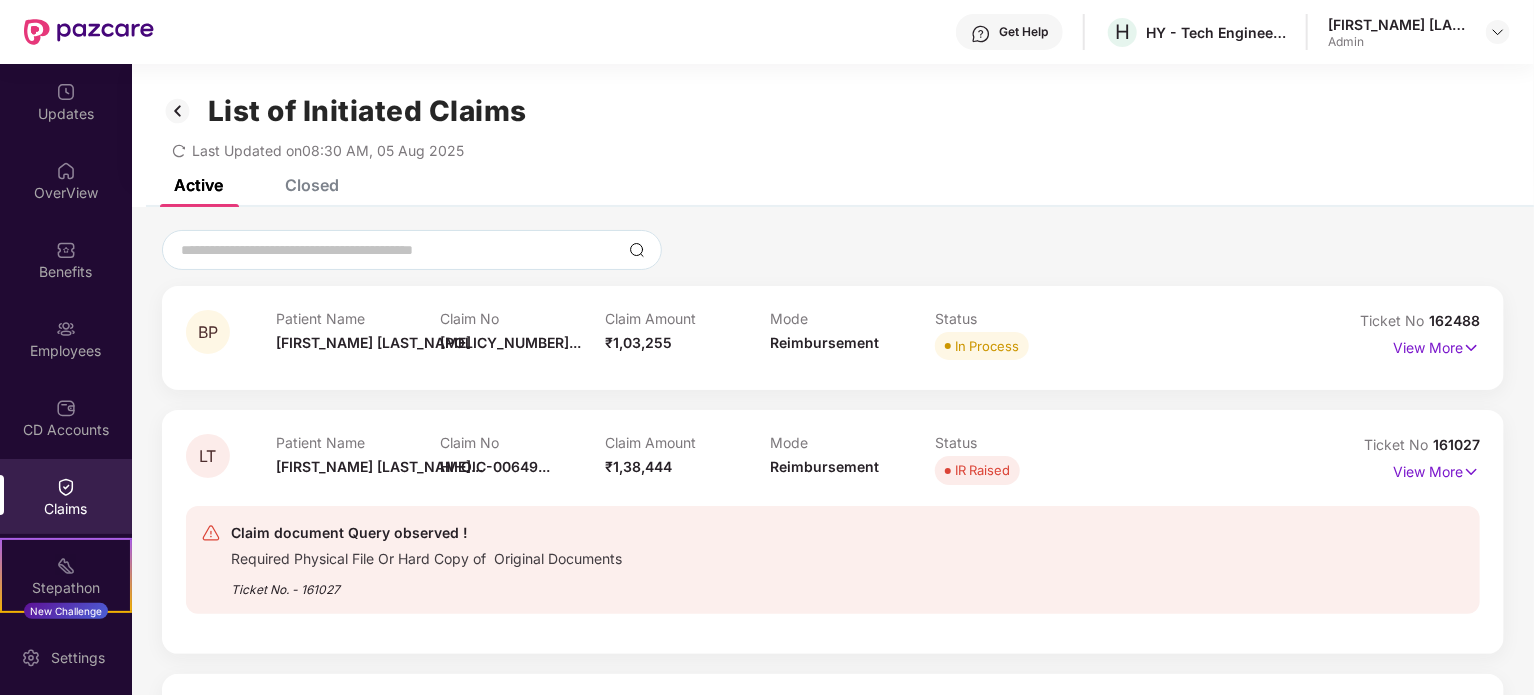 click on "Closed" at bounding box center [312, 185] 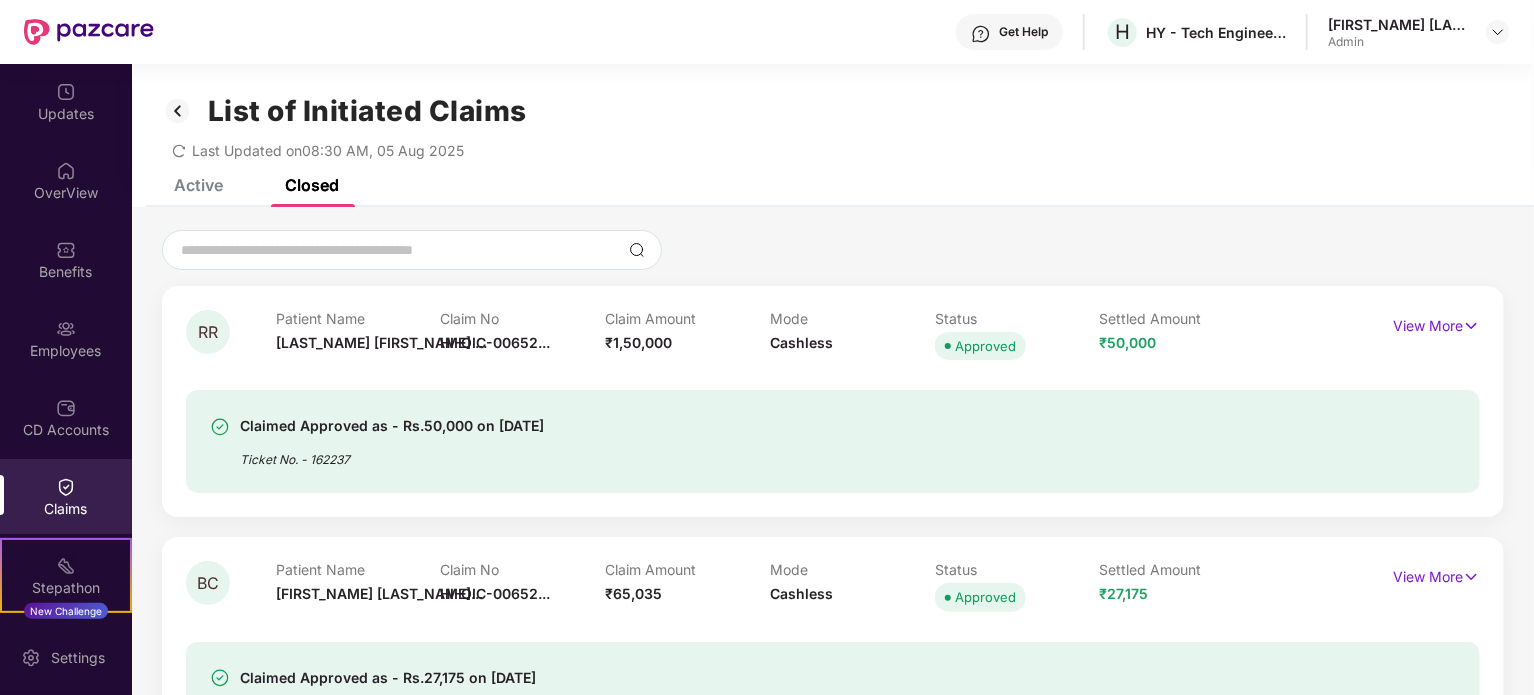 click on "Active" at bounding box center [198, 185] 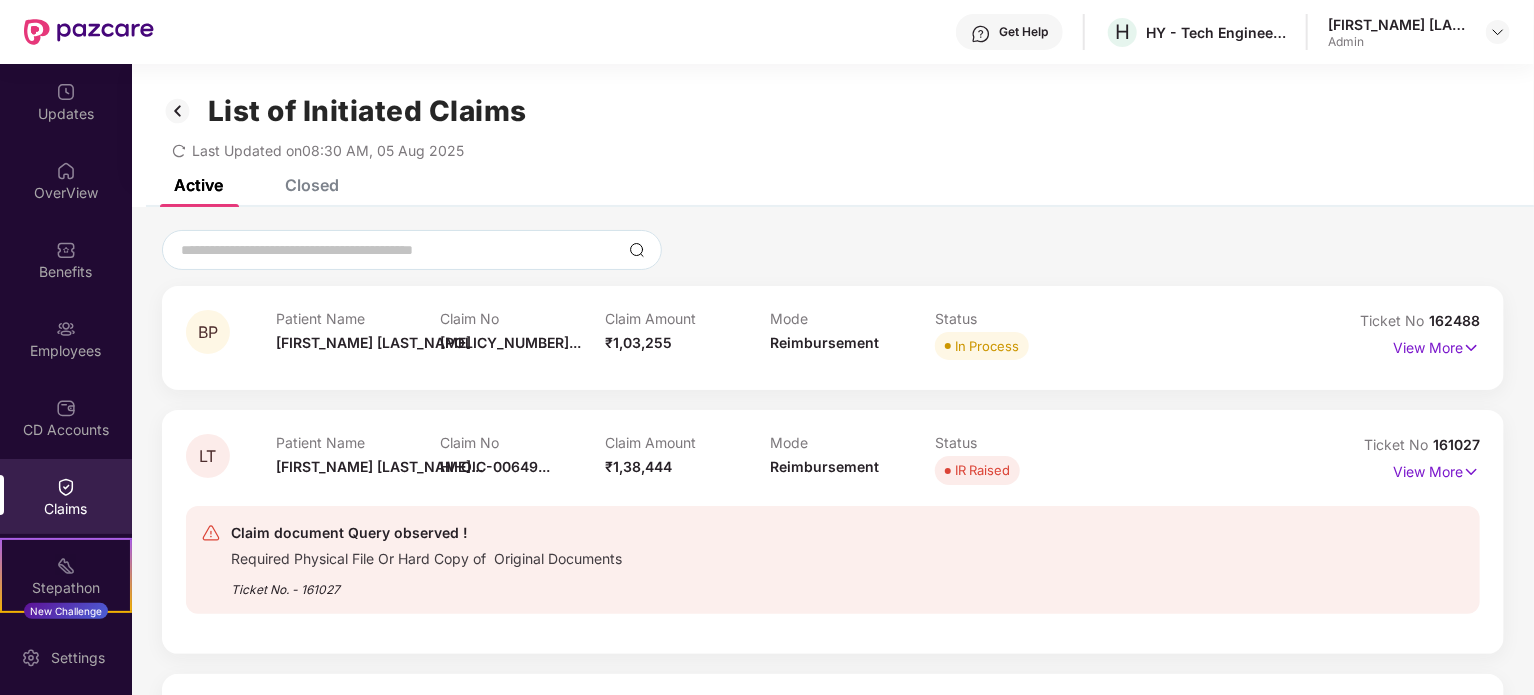 click on "List of Initiated Claims Last Updated on  08:30 AM, [DATE]" at bounding box center (833, 121) 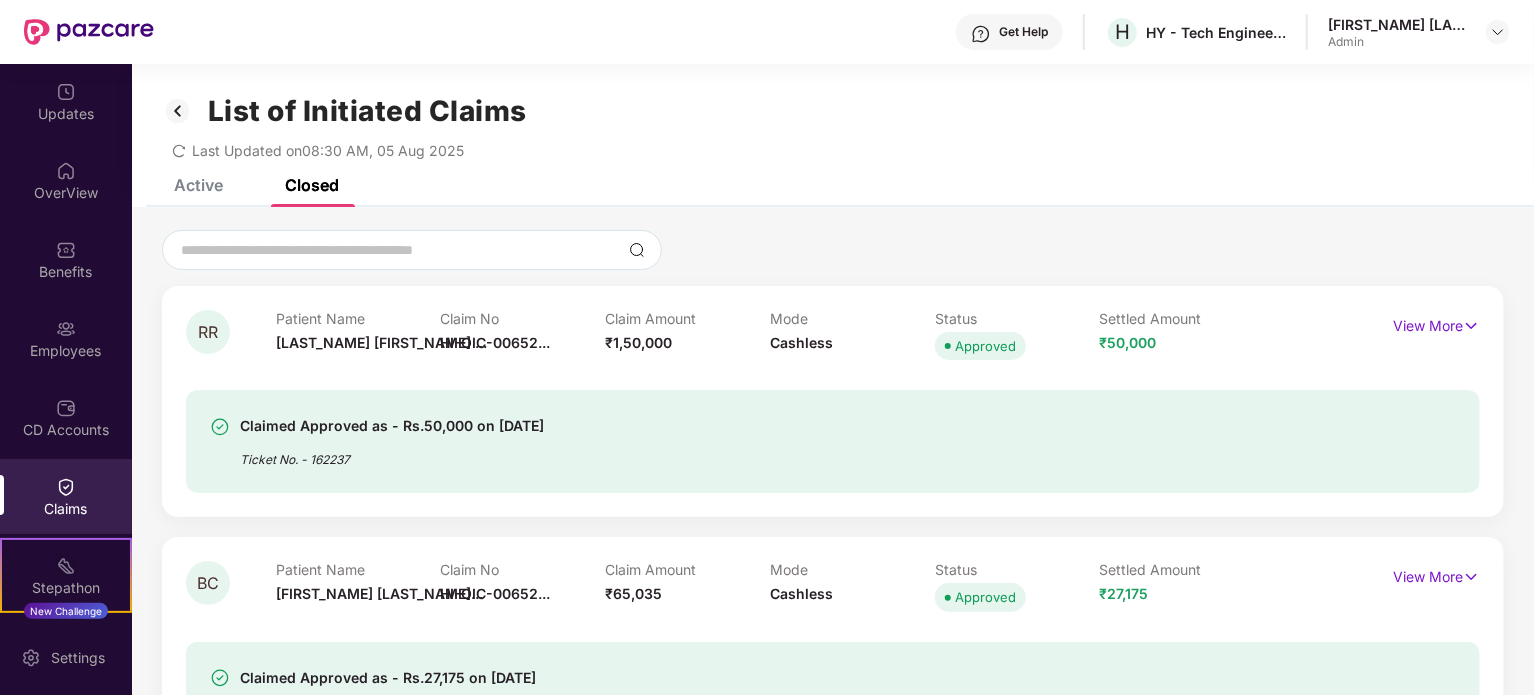 click 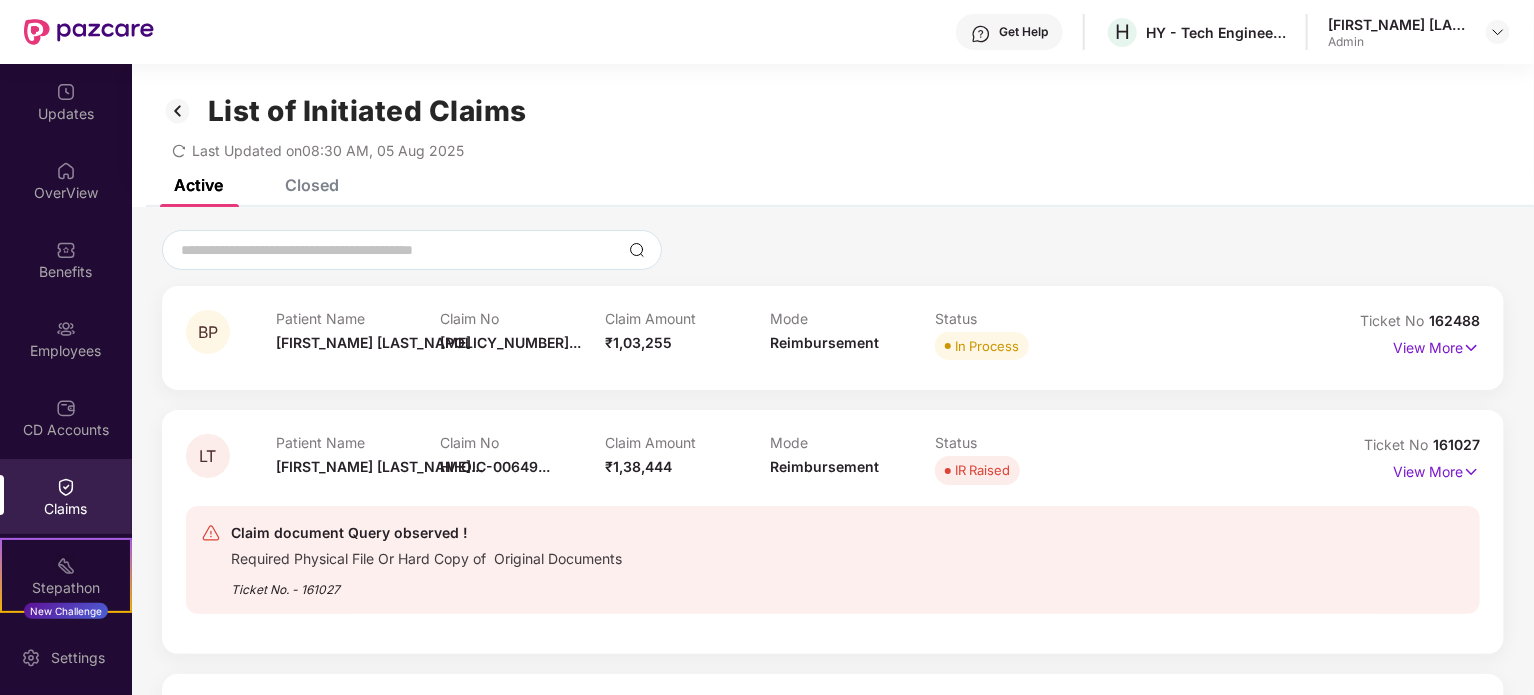 click on "Claims" at bounding box center [66, 509] 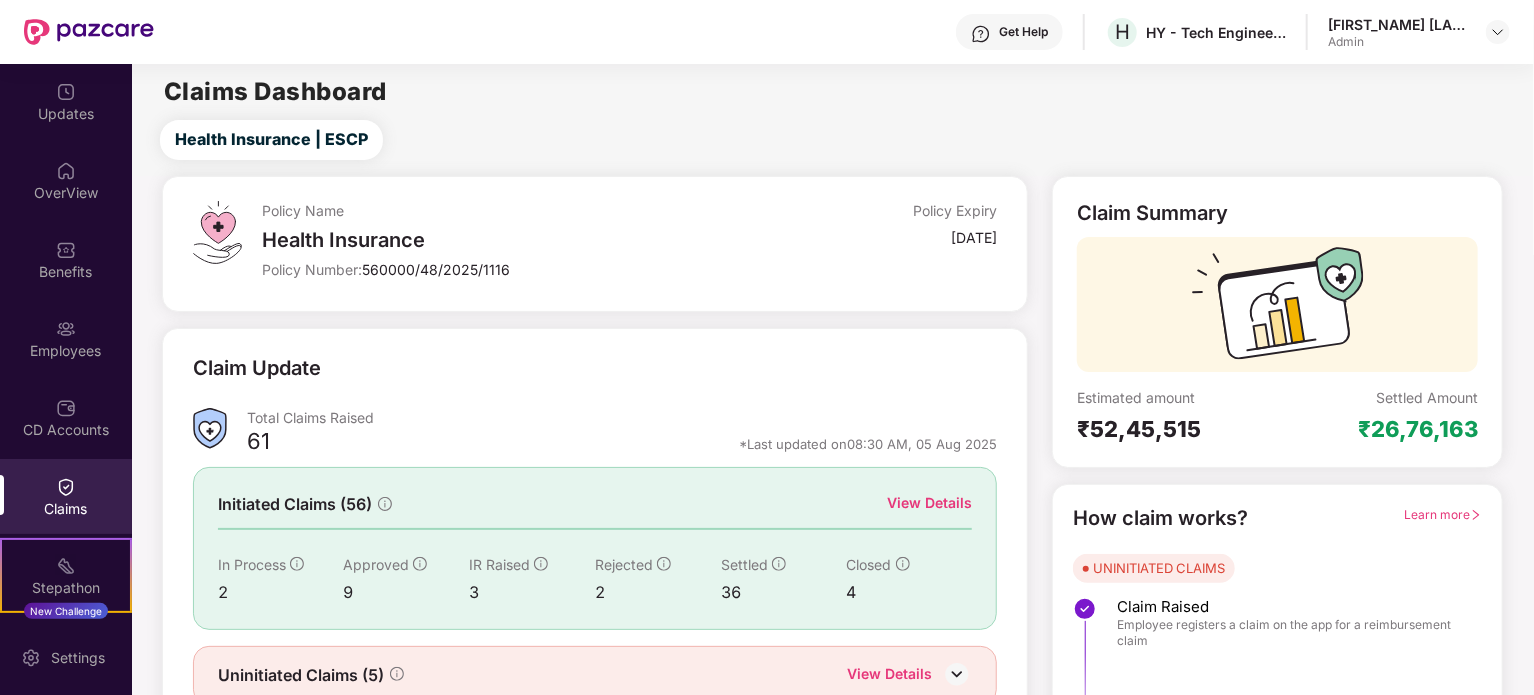 click on "View Details" at bounding box center (929, 503) 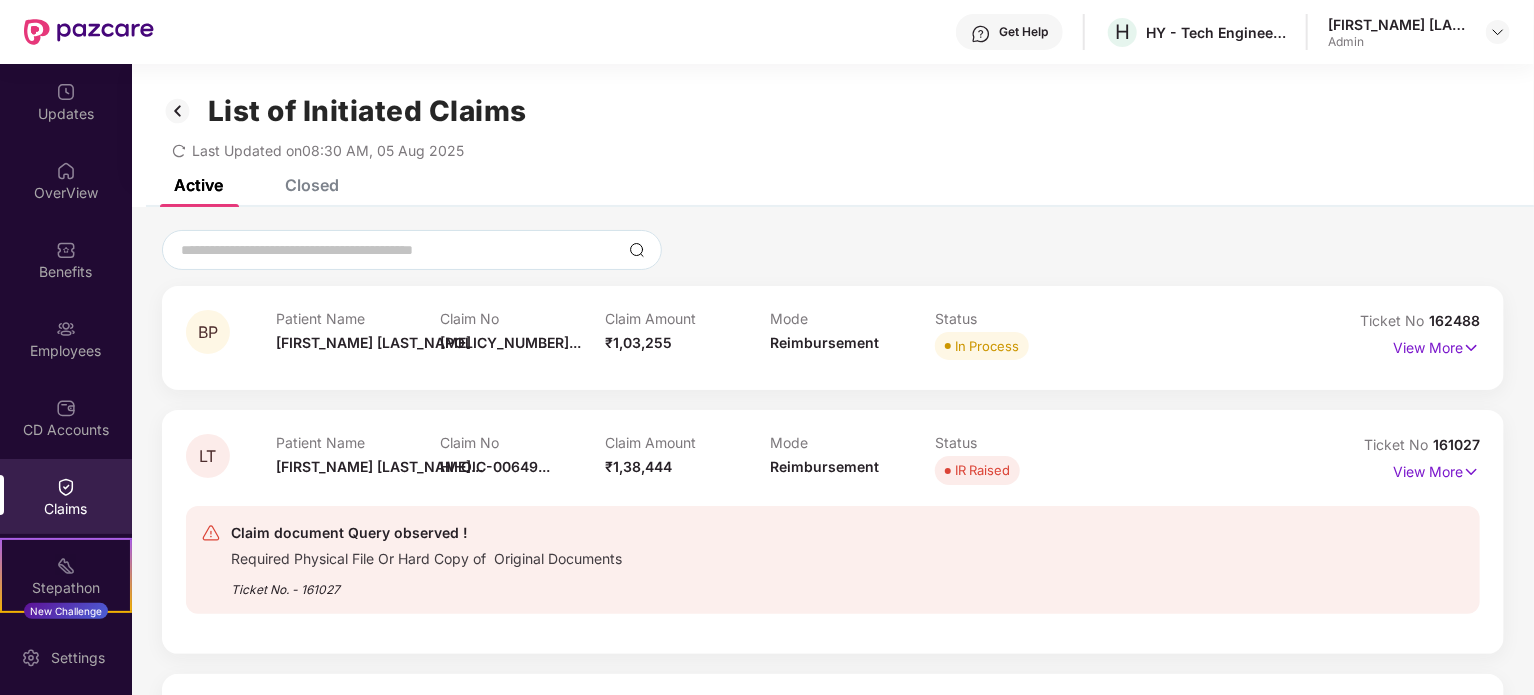 click on "Closed" at bounding box center (312, 185) 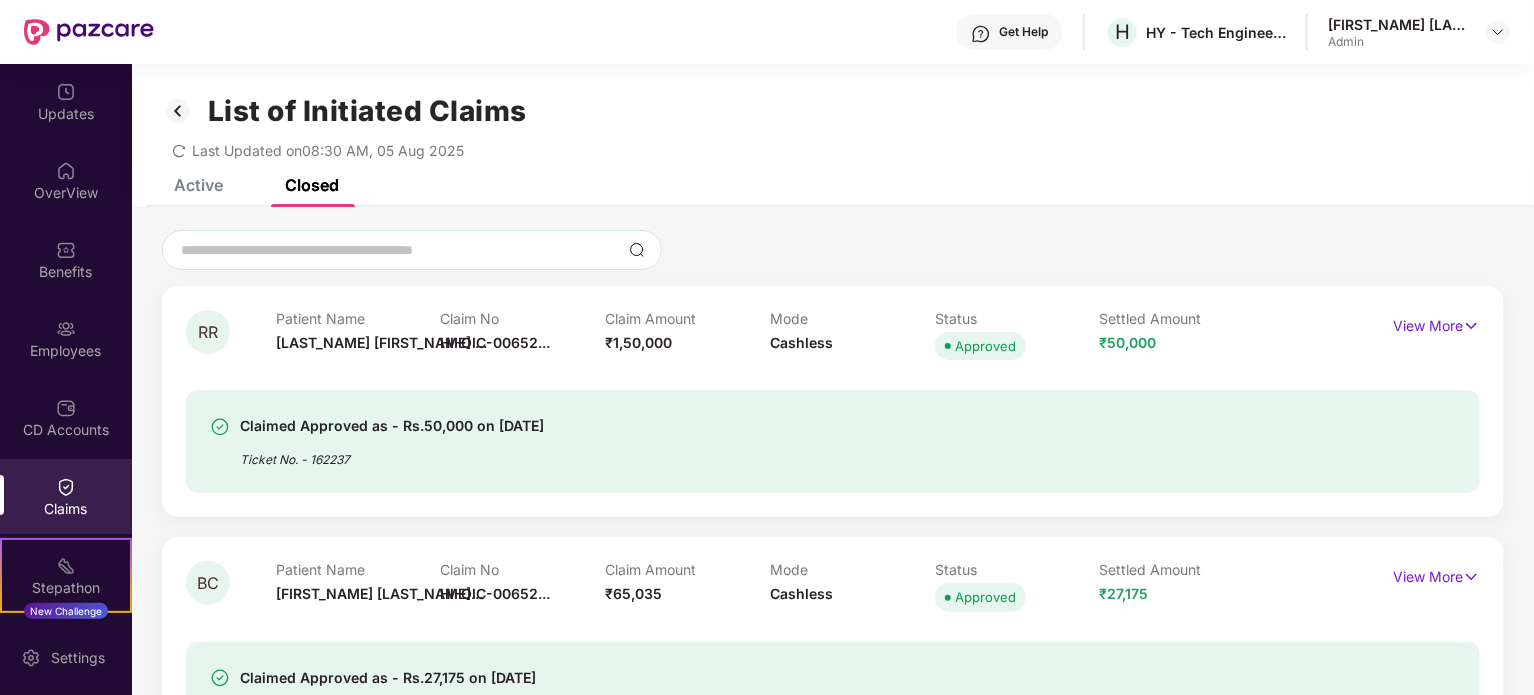 click on "Active" at bounding box center [198, 185] 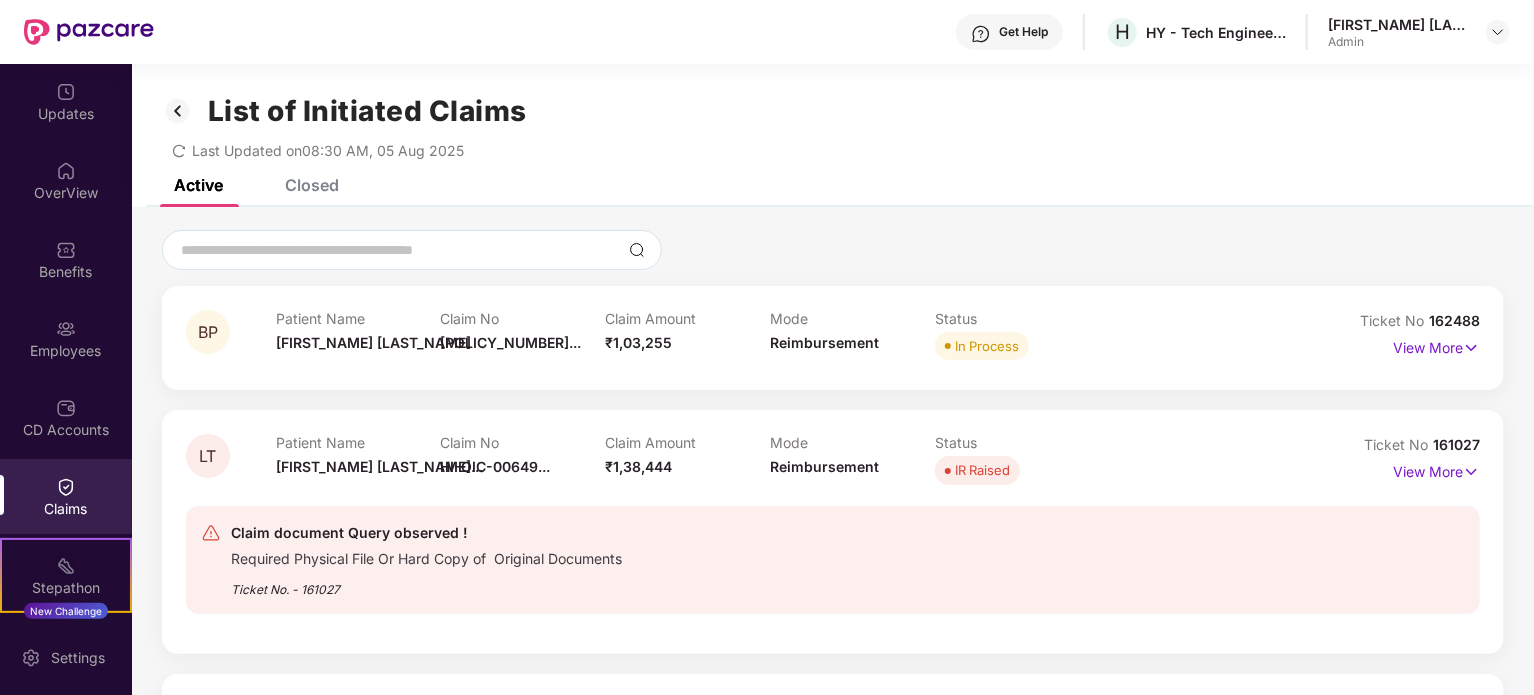 click 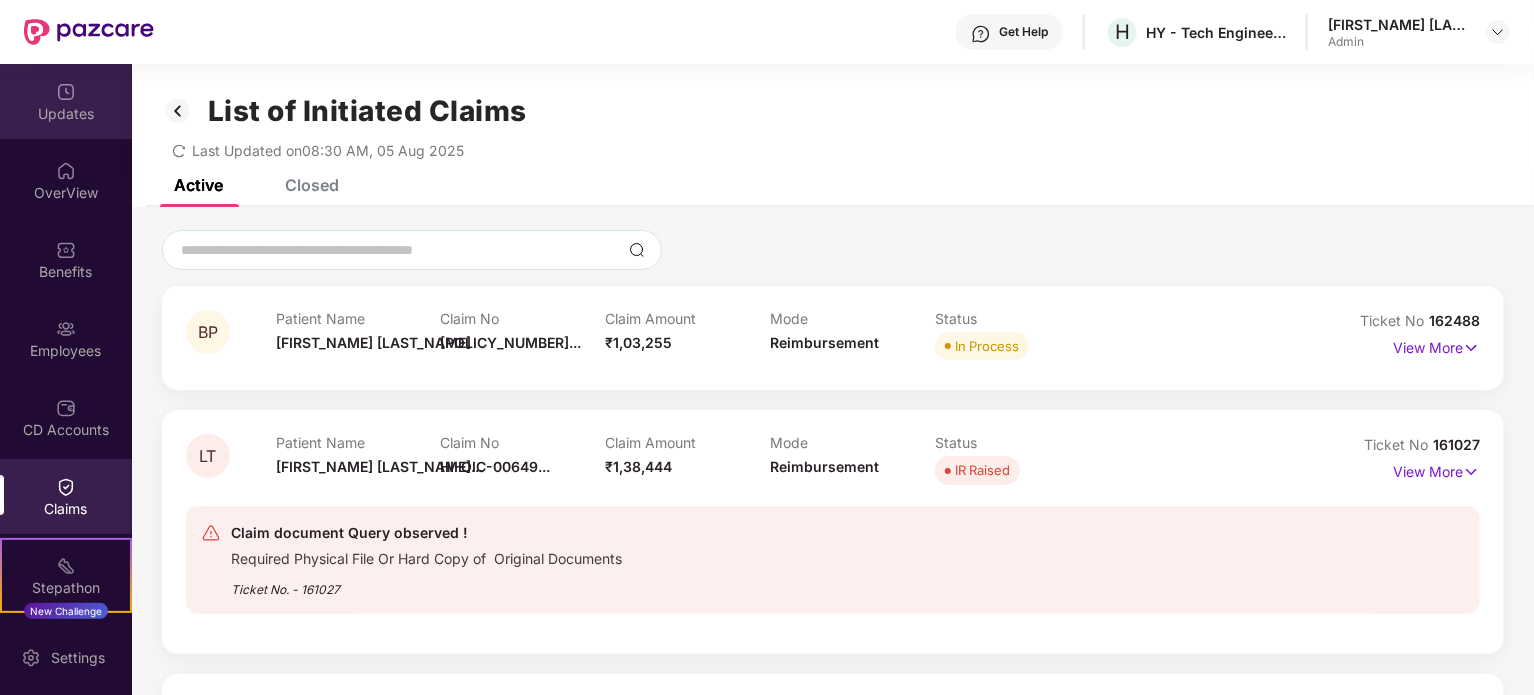 click on "Updates" at bounding box center [66, 114] 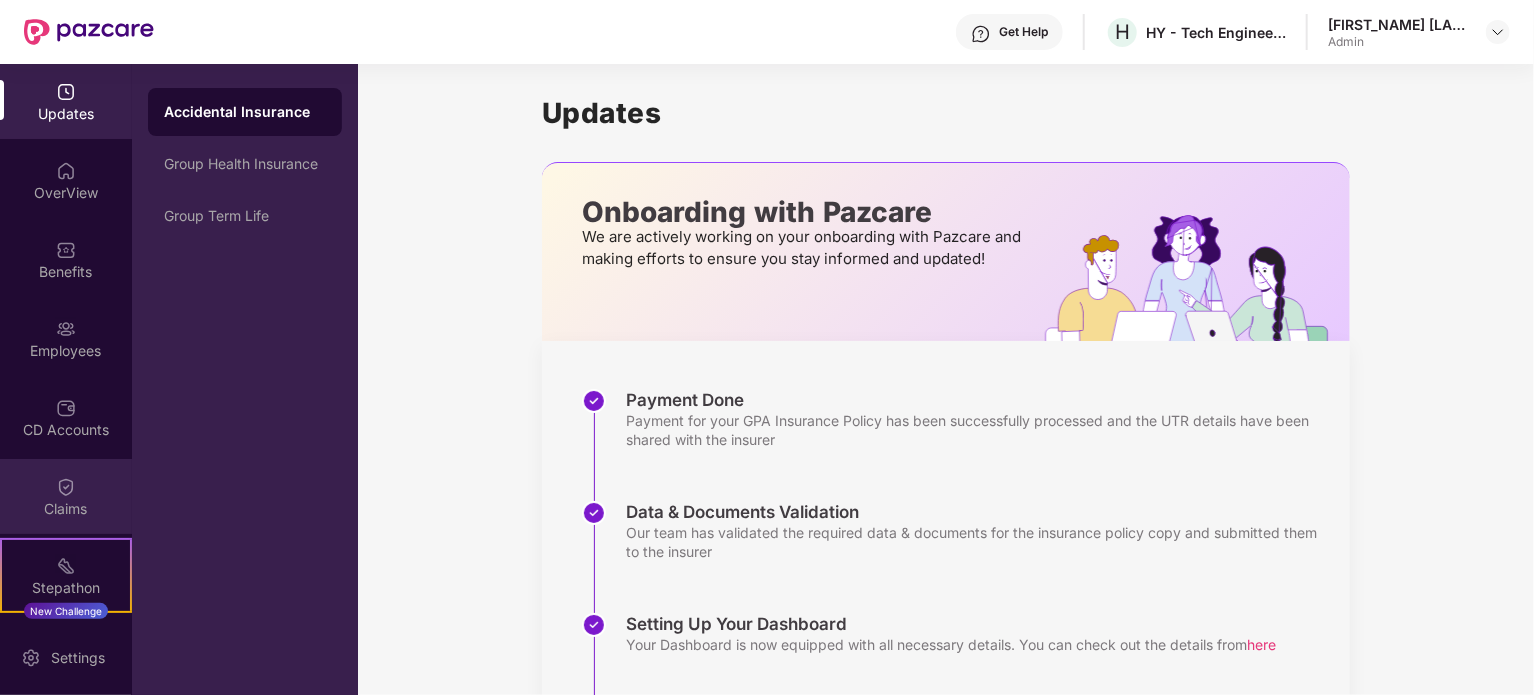 click on "Claims" at bounding box center [66, 496] 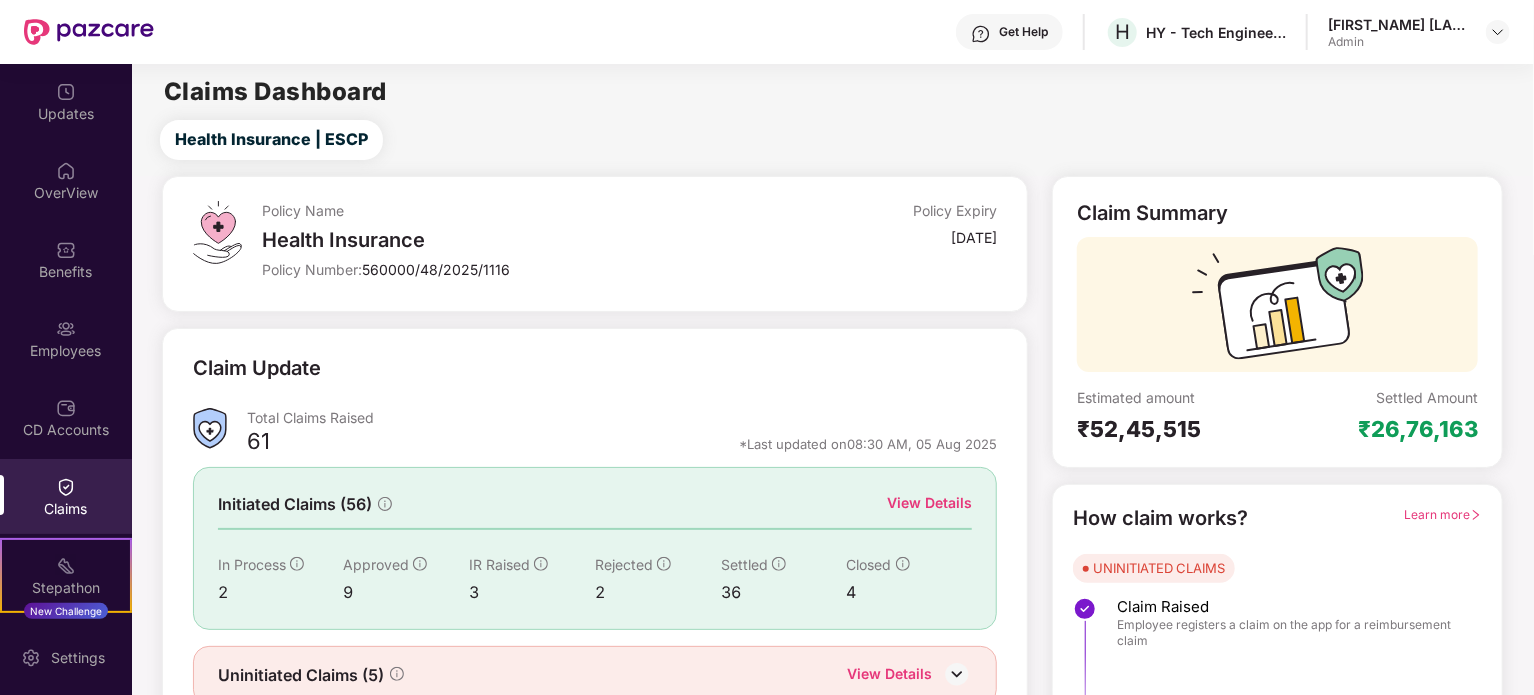 click on "Claims" at bounding box center (66, 509) 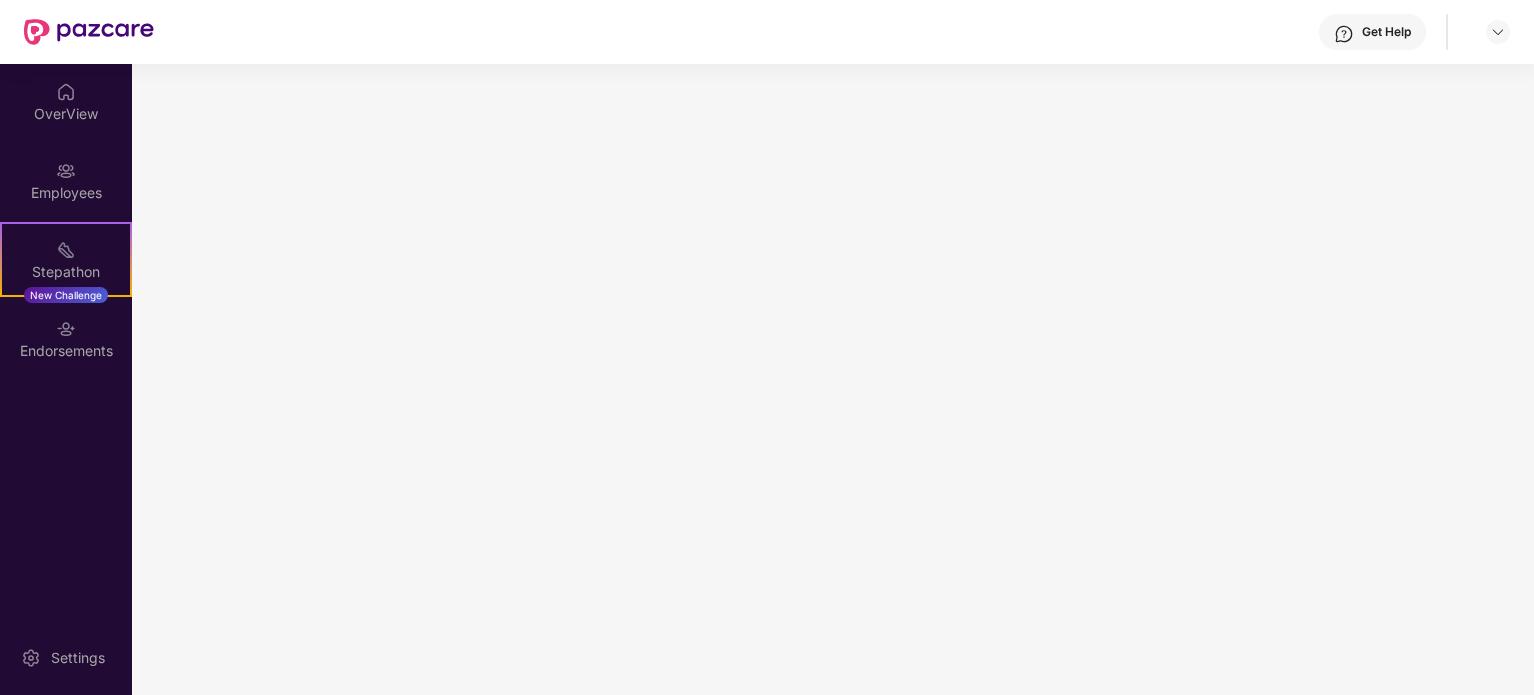 scroll, scrollTop: 0, scrollLeft: 0, axis: both 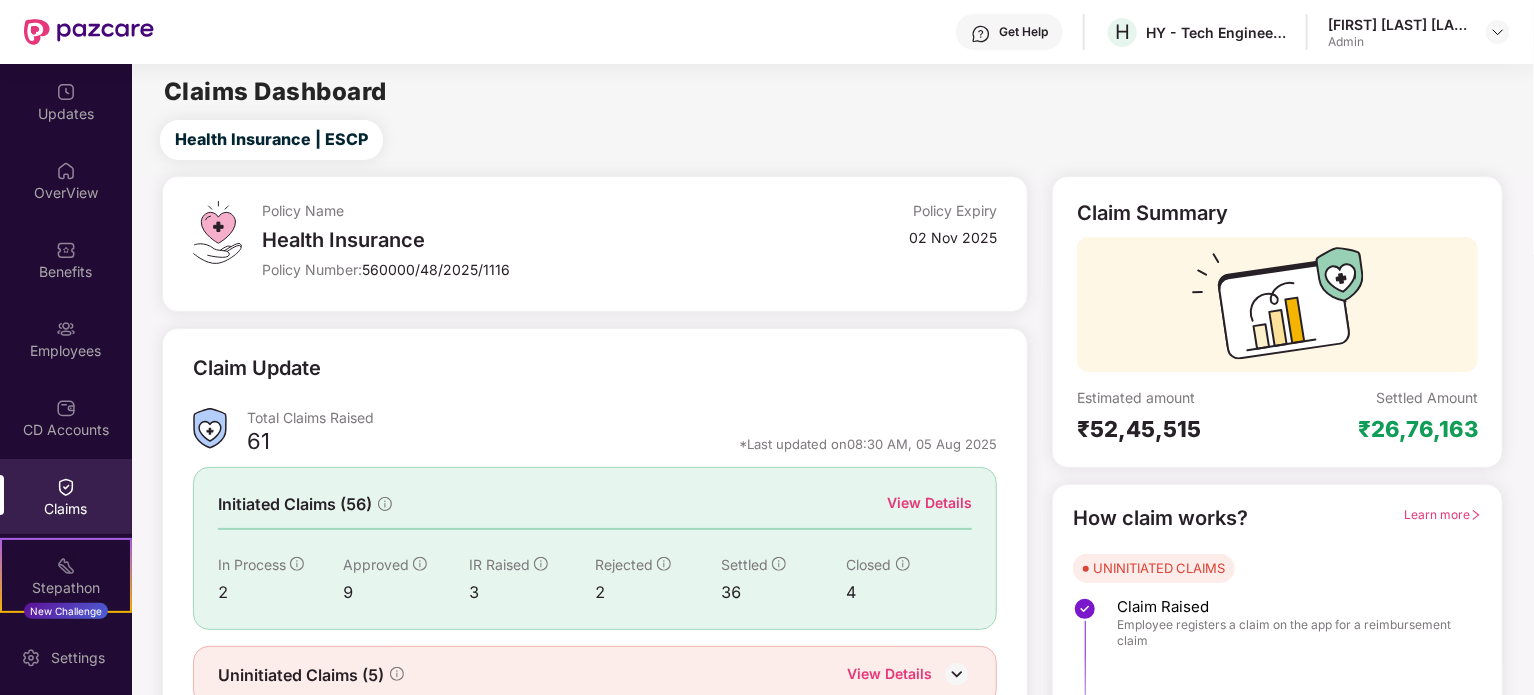 click on "View Details" at bounding box center [929, 503] 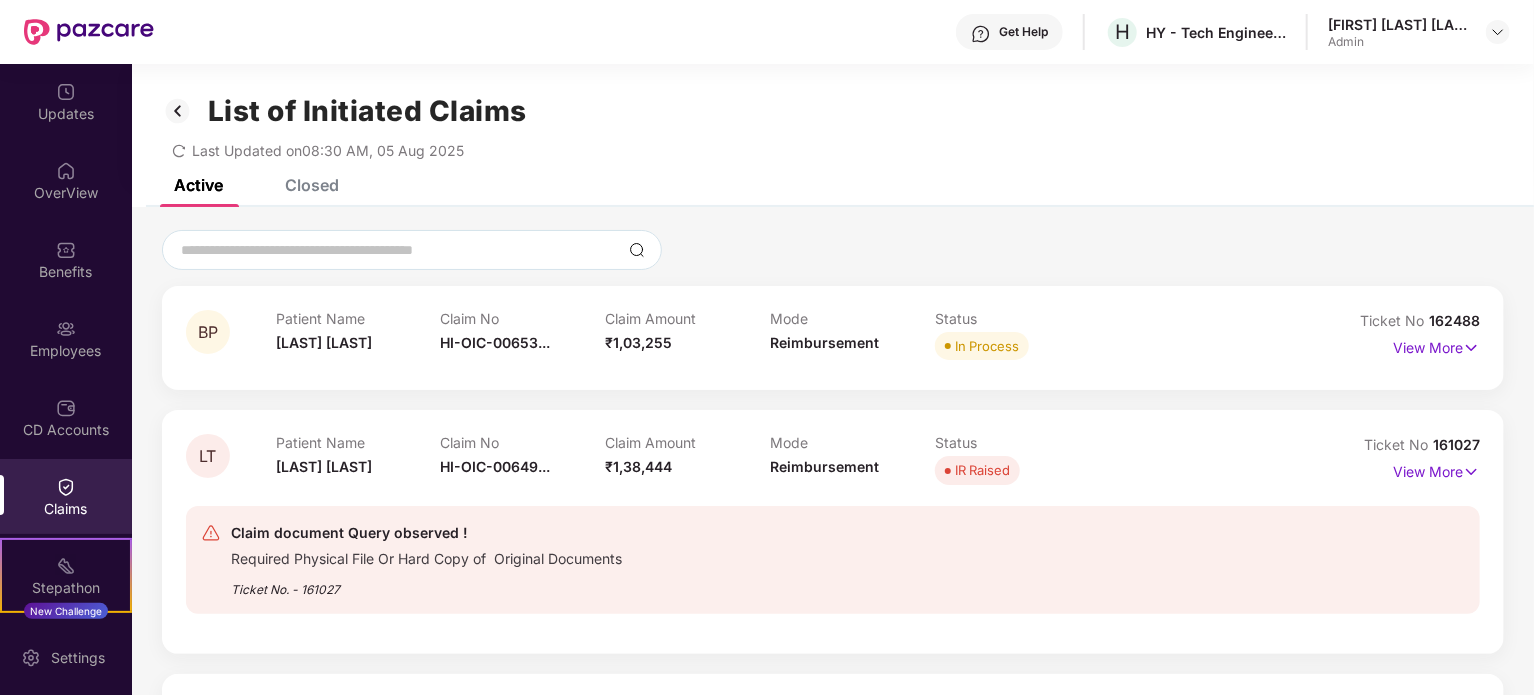 click on "Closed" at bounding box center [312, 185] 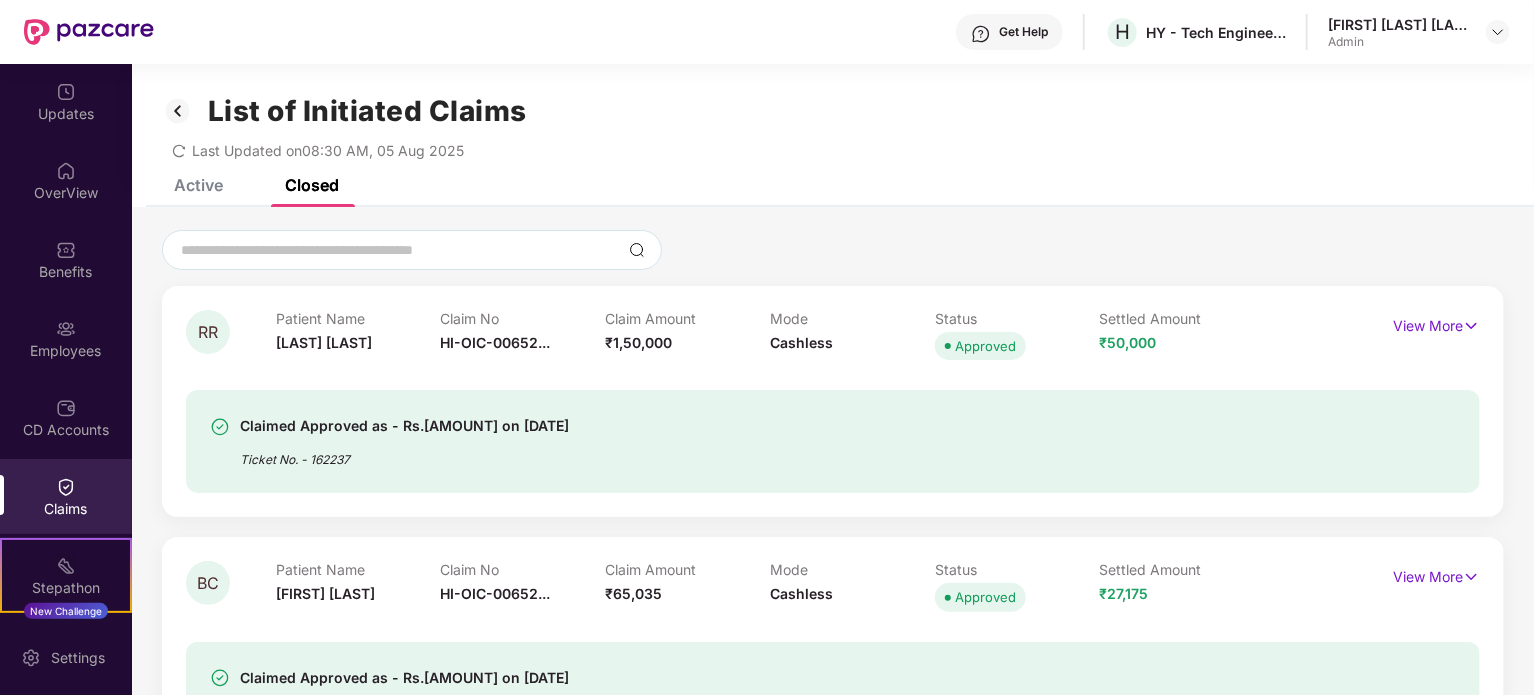 click on "Active" at bounding box center [198, 185] 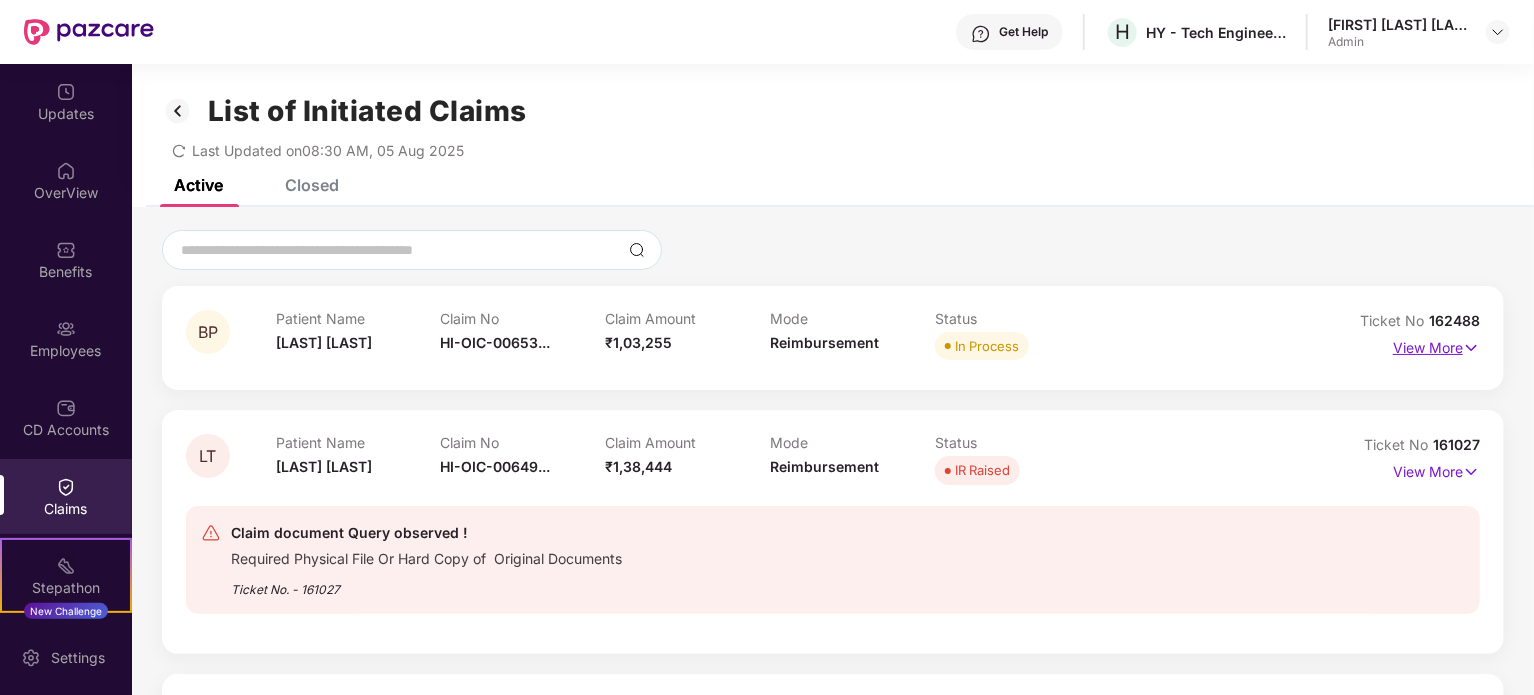 click on "View More" at bounding box center (1436, 345) 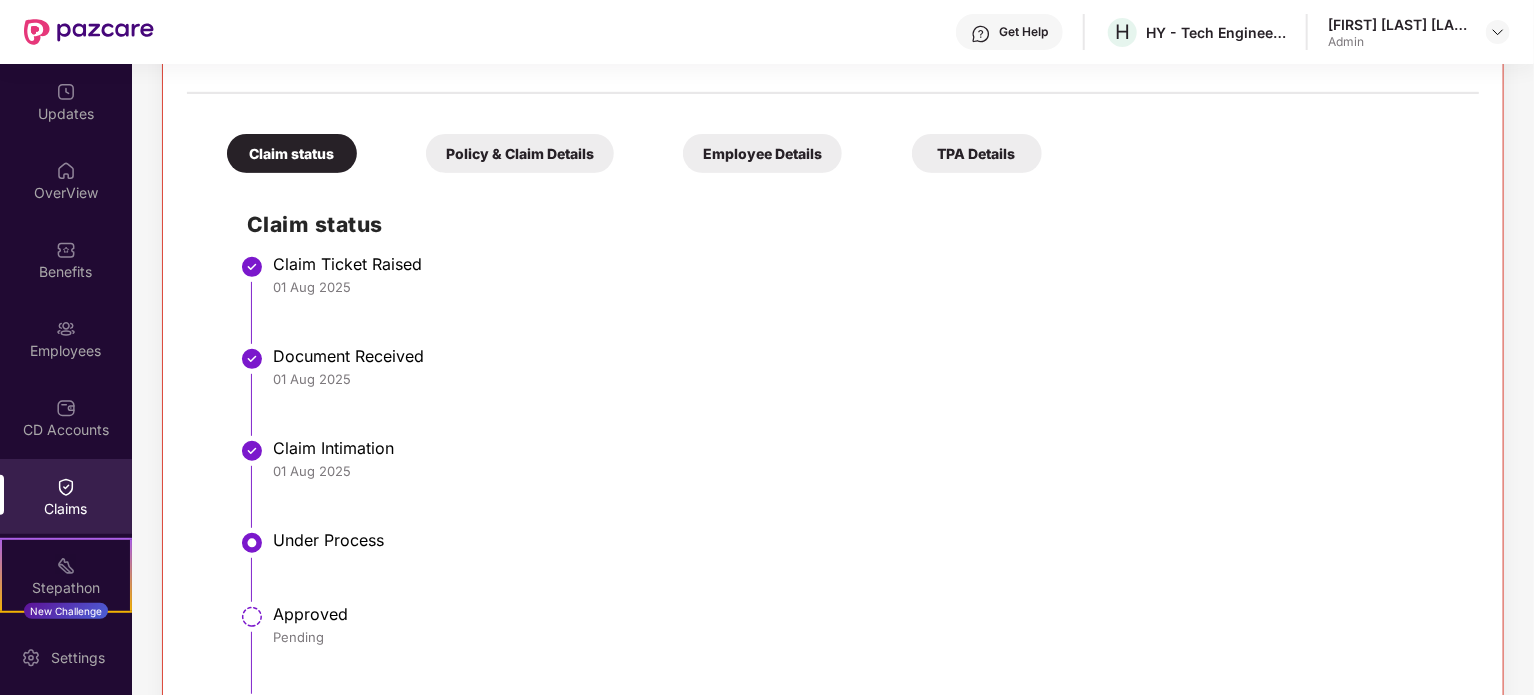 scroll, scrollTop: 300, scrollLeft: 0, axis: vertical 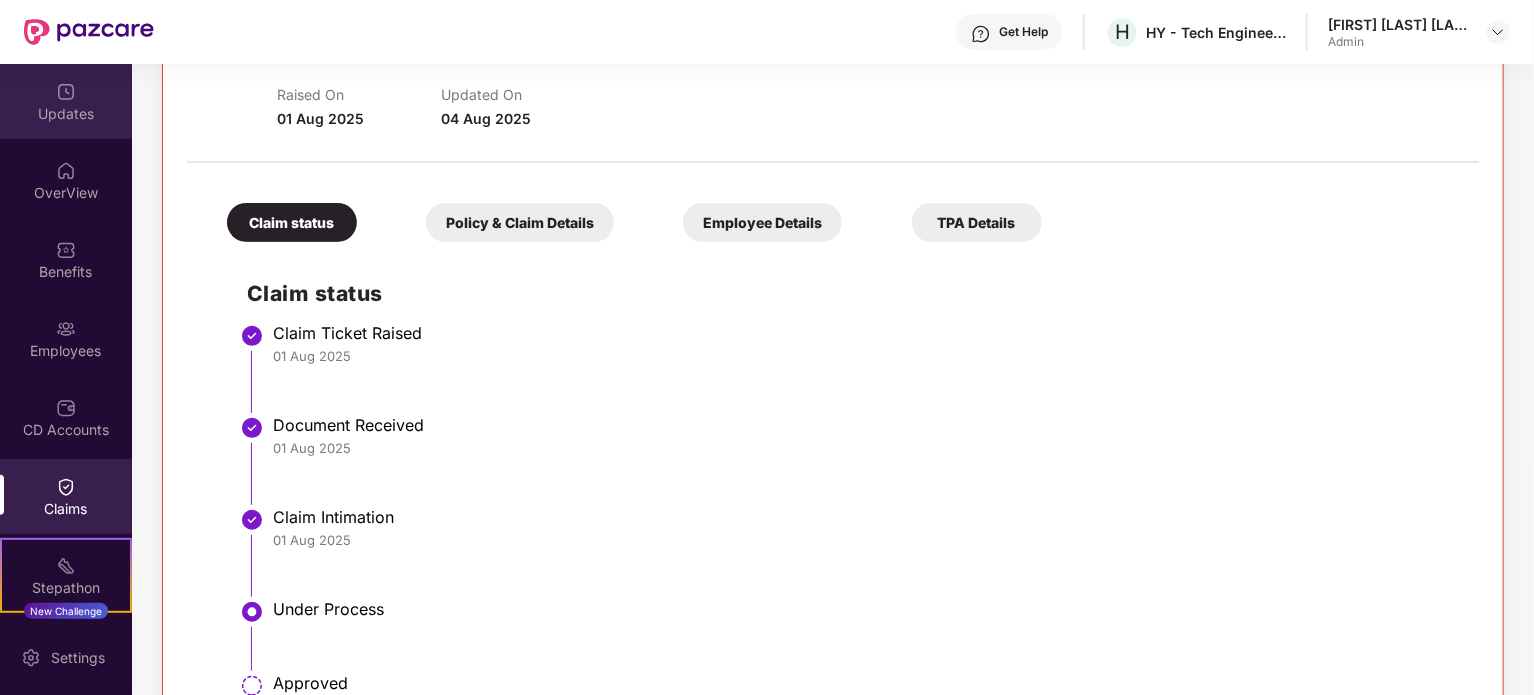 click on "Updates" at bounding box center (66, 114) 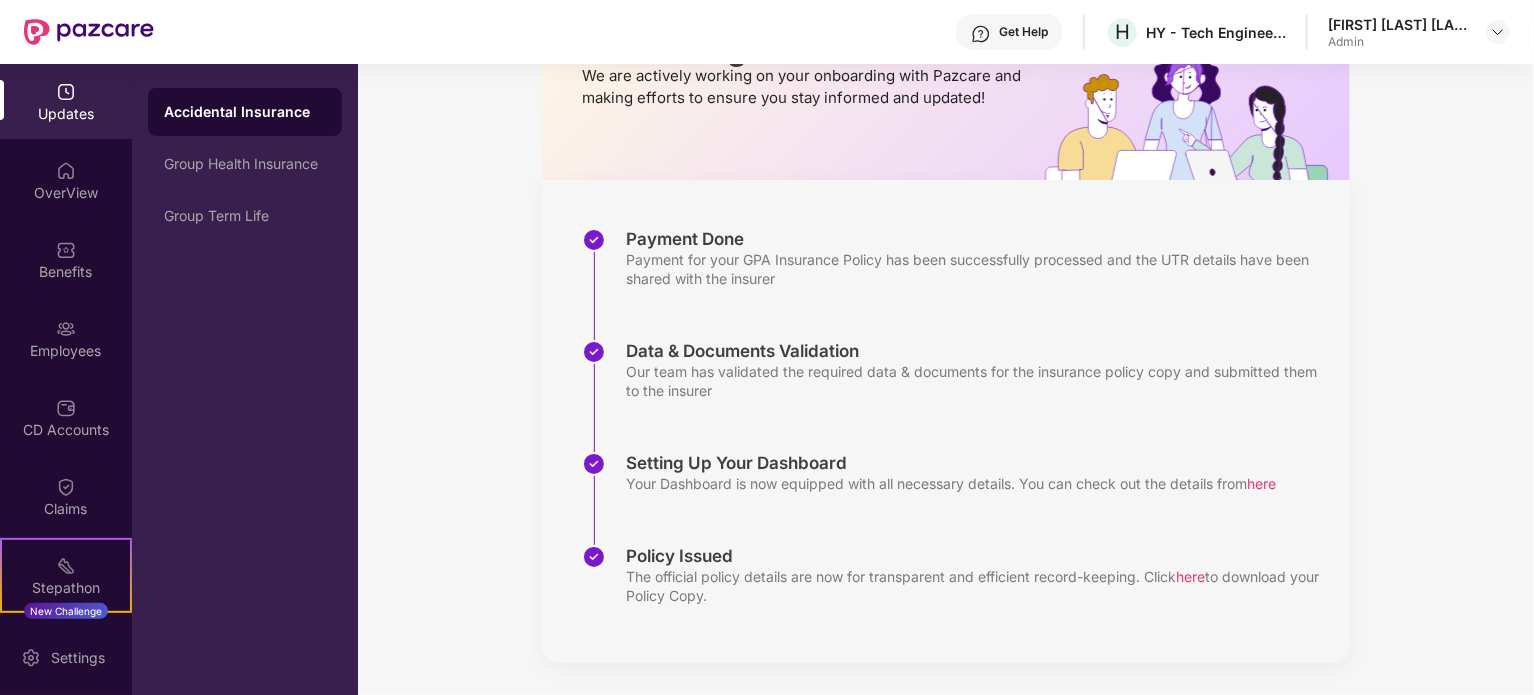 scroll, scrollTop: 160, scrollLeft: 0, axis: vertical 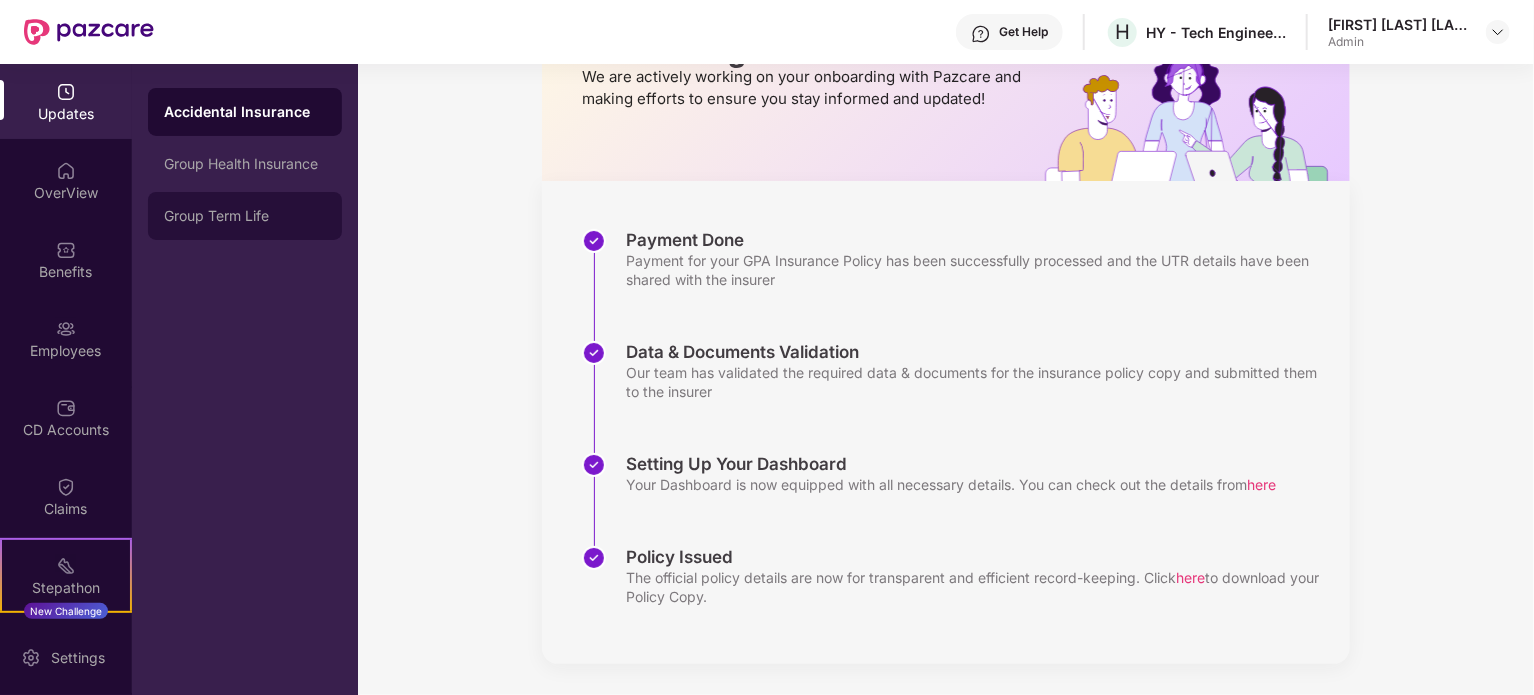click on "Group Term Life" at bounding box center [245, 216] 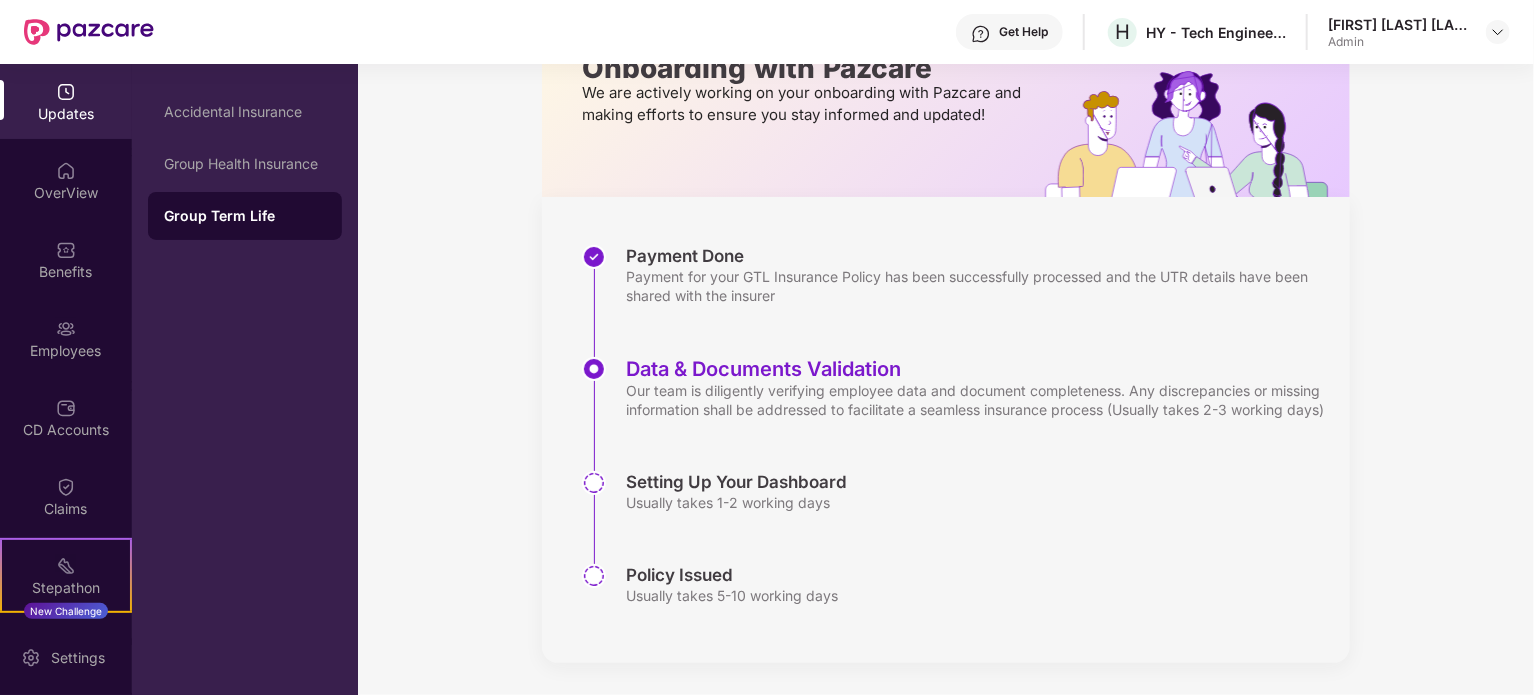 scroll, scrollTop: 163, scrollLeft: 0, axis: vertical 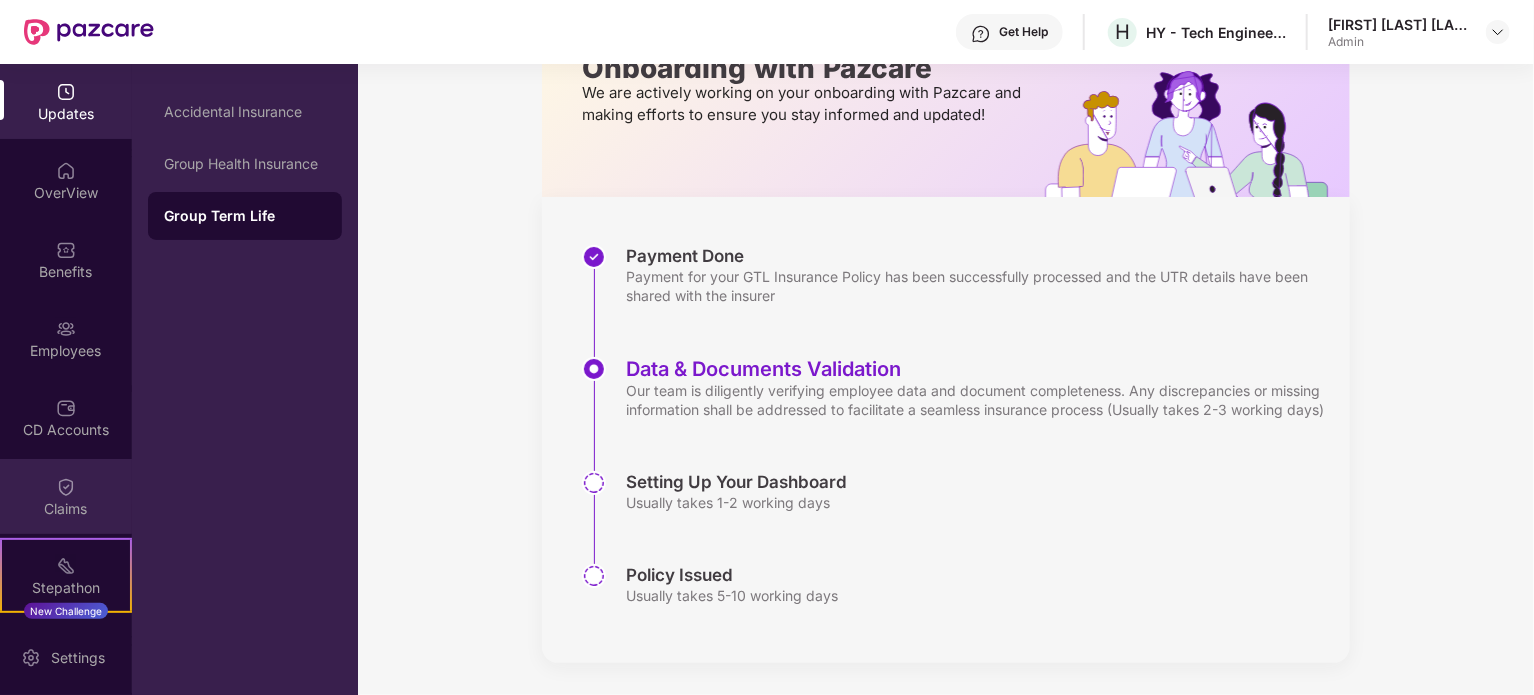 click on "Claims" at bounding box center [66, 509] 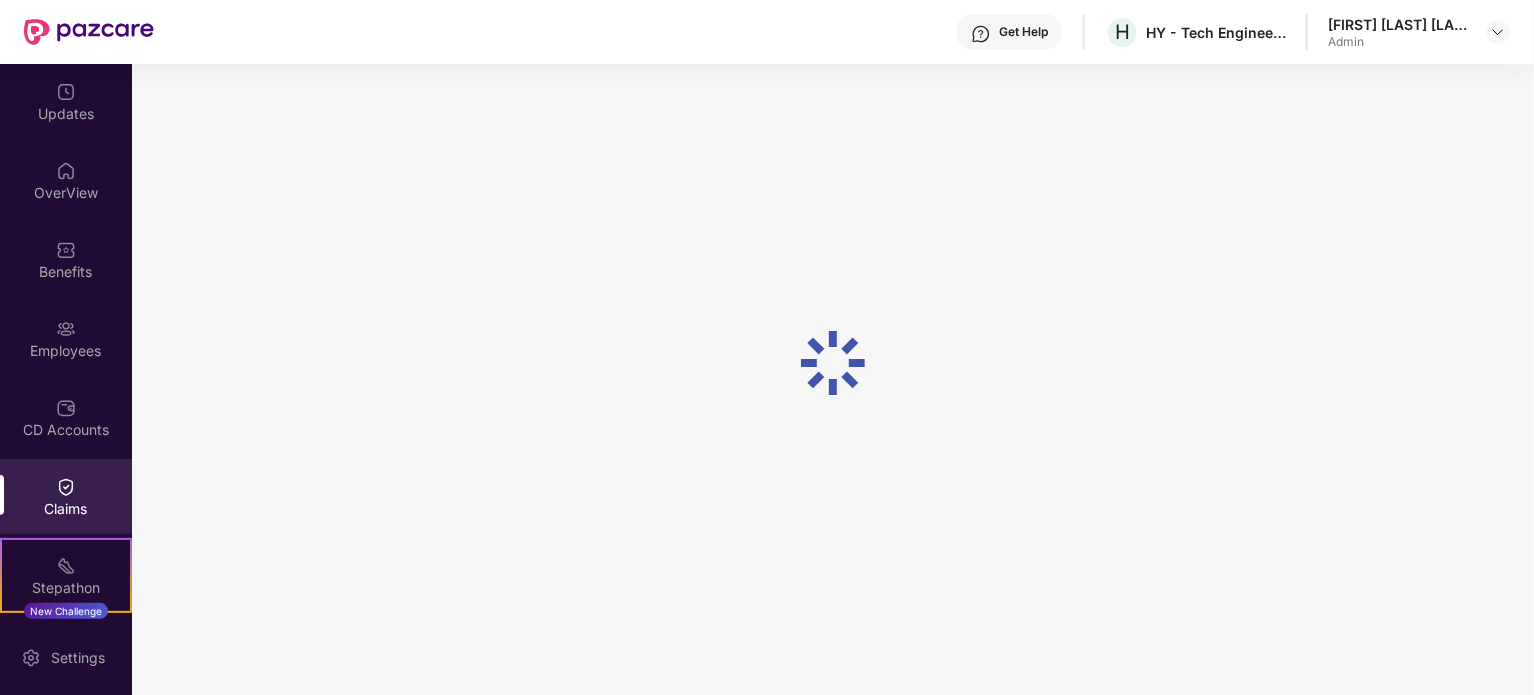 scroll, scrollTop: 0, scrollLeft: 0, axis: both 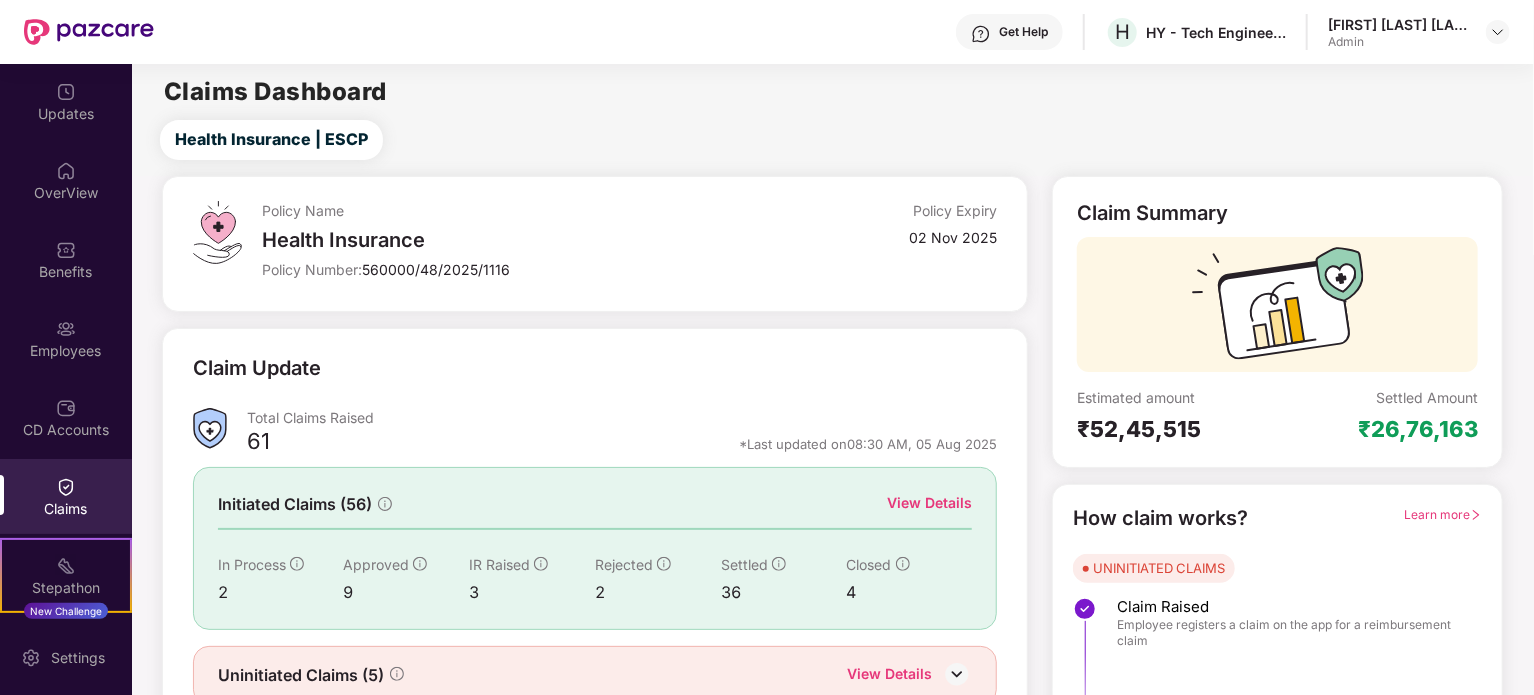 click on "Claims" at bounding box center [66, 496] 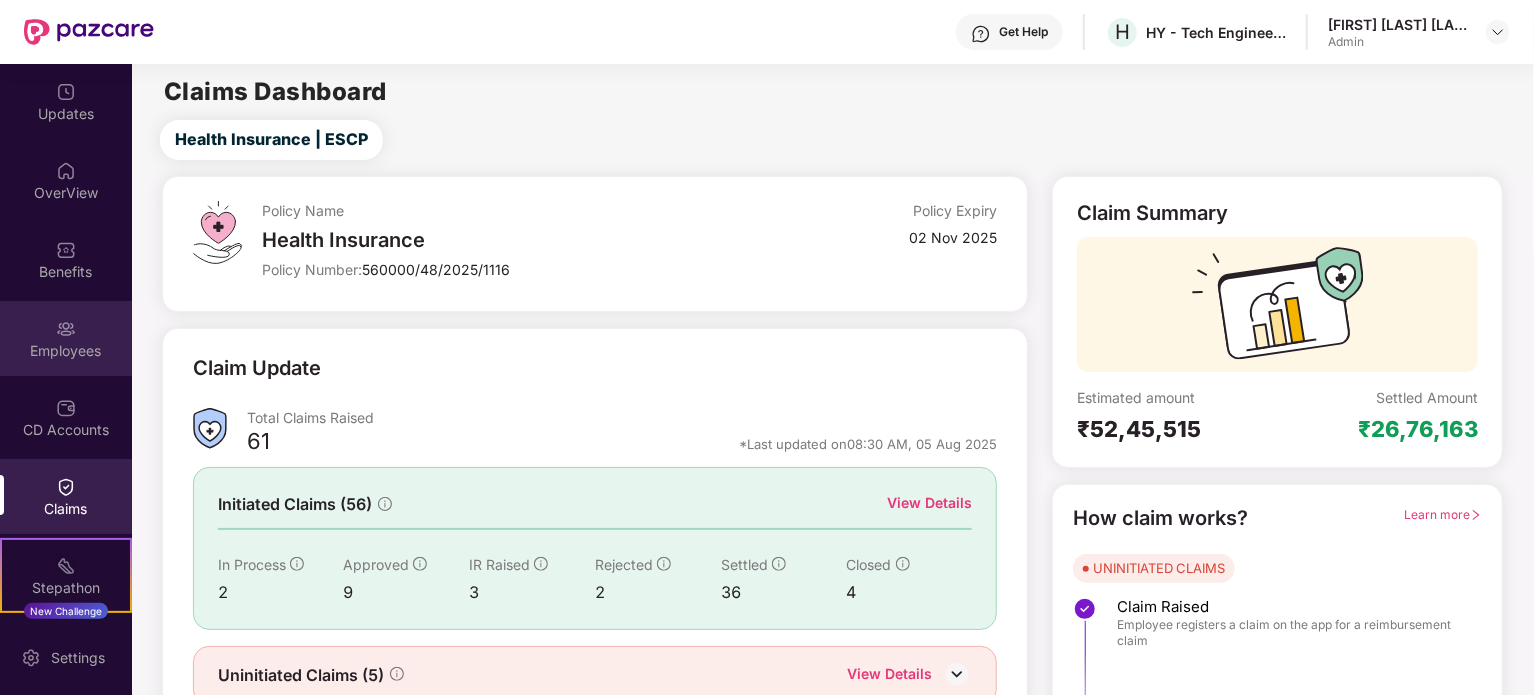 click on "Employees" at bounding box center [66, 338] 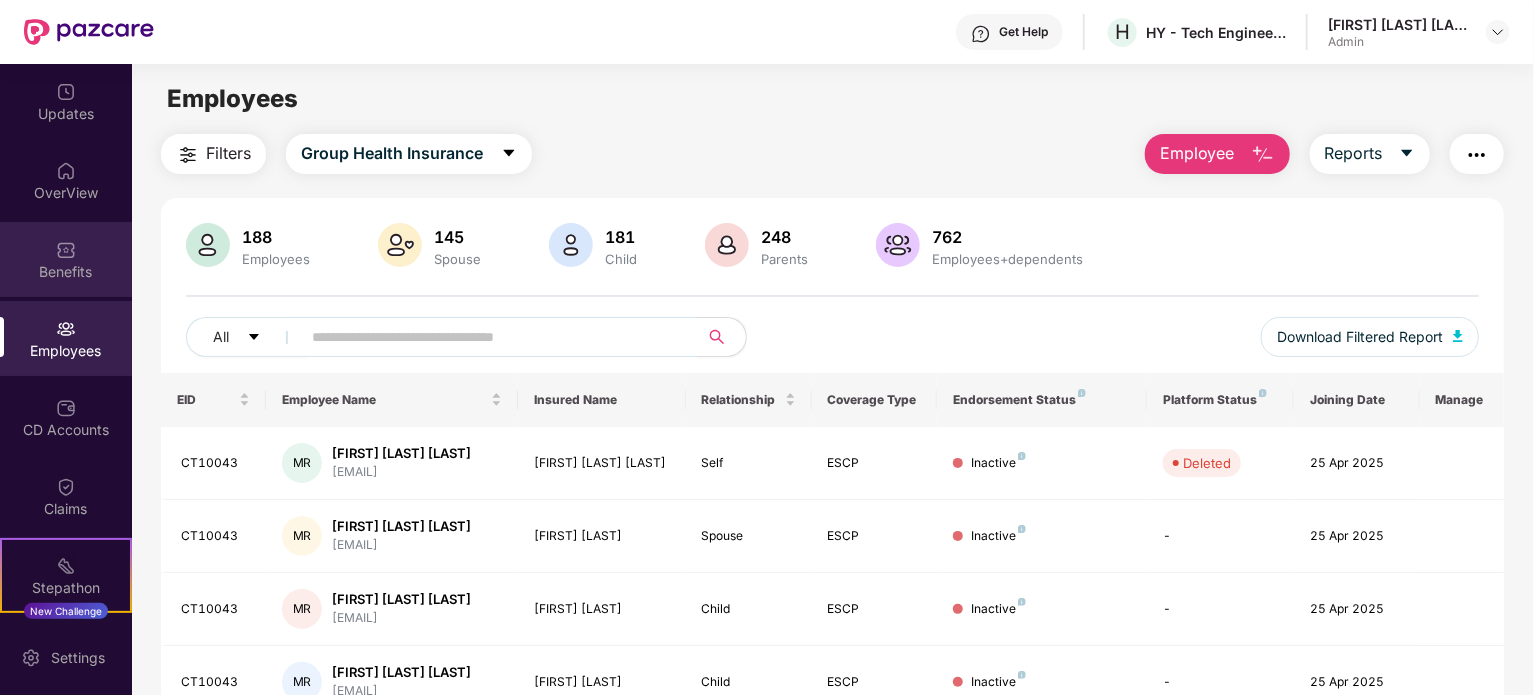 click on "Benefits" at bounding box center [66, 272] 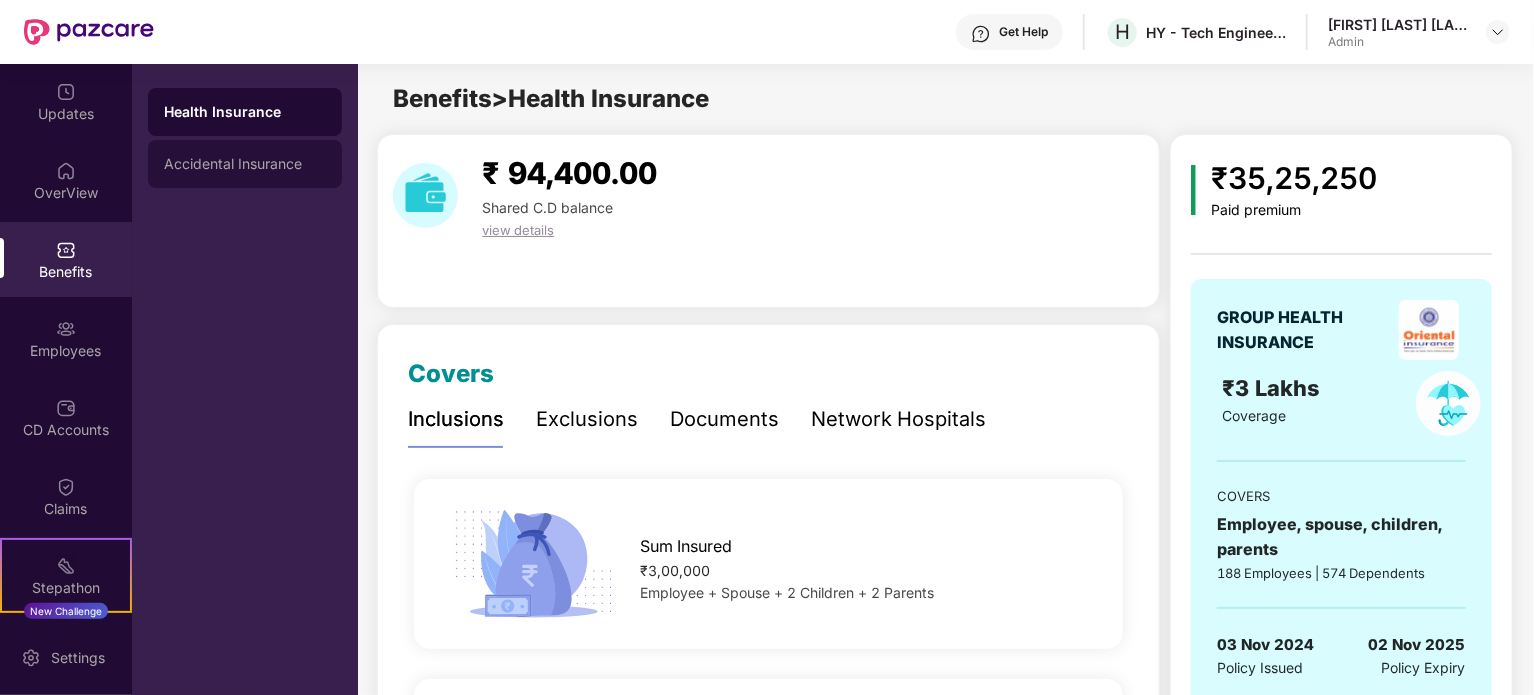 click on "Accidental Insurance" at bounding box center (245, 164) 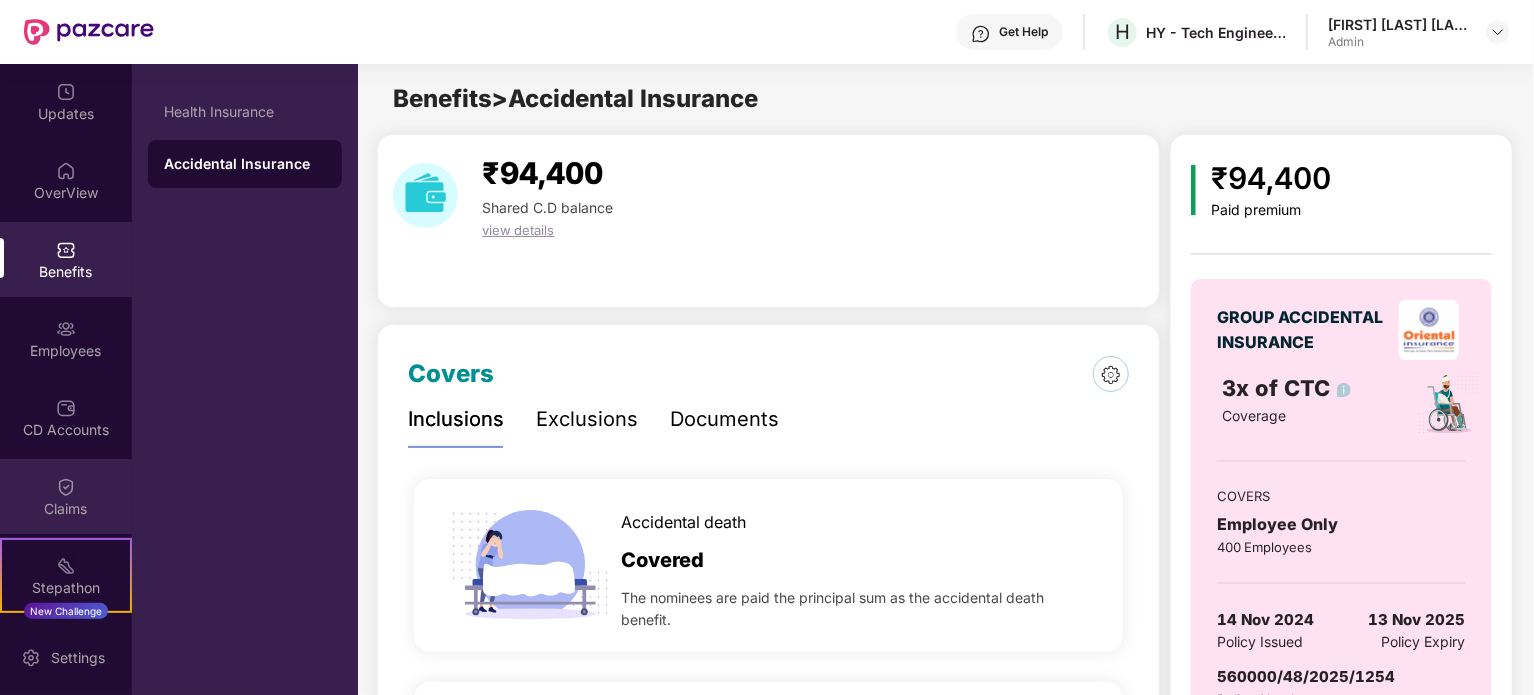 scroll, scrollTop: 155, scrollLeft: 0, axis: vertical 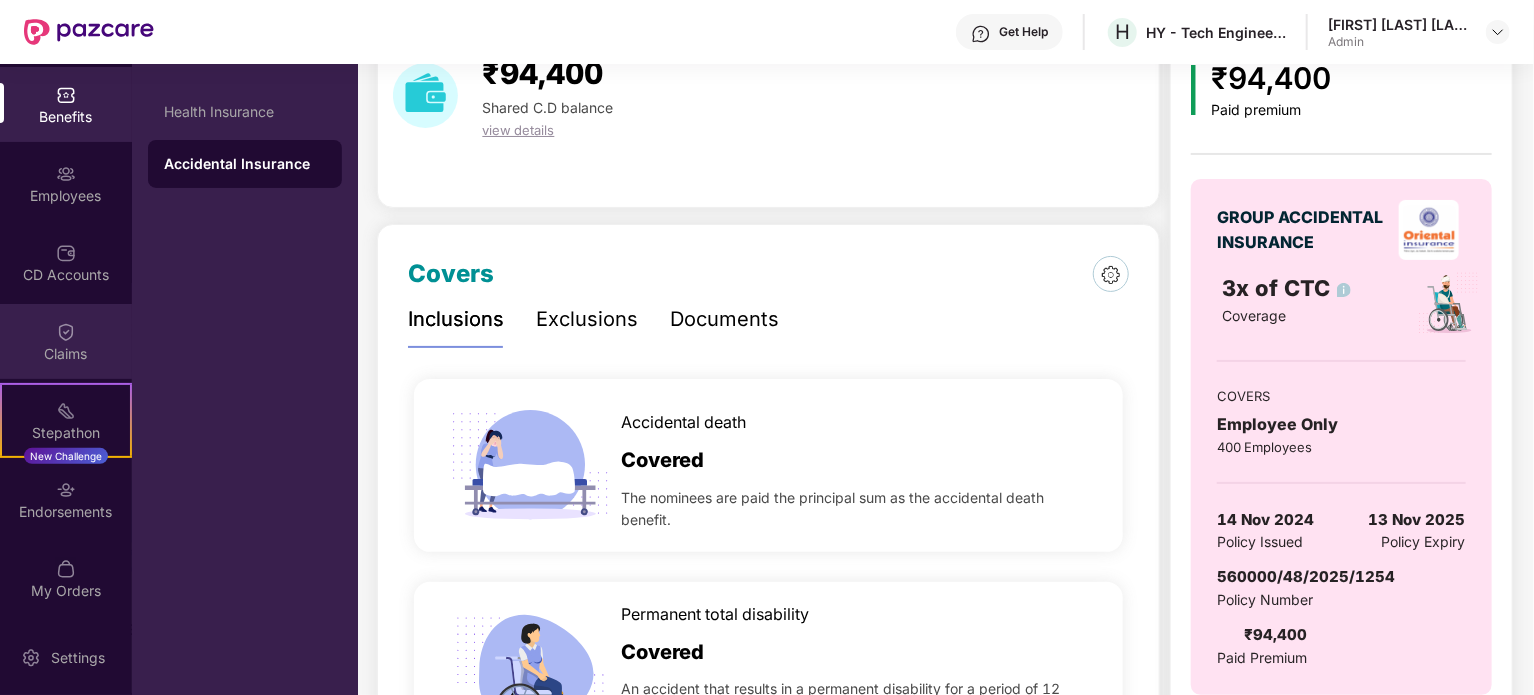 click on "Claims" at bounding box center [66, 354] 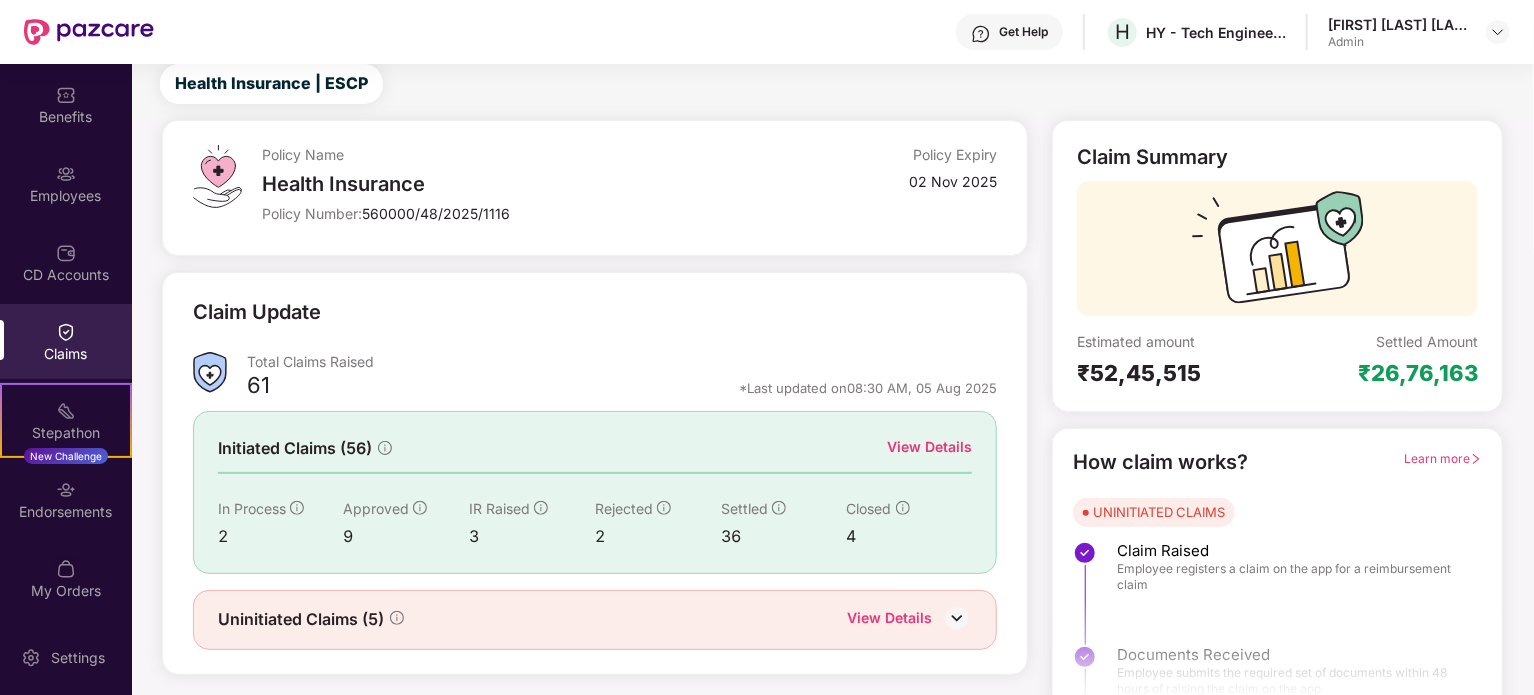 scroll, scrollTop: 87, scrollLeft: 0, axis: vertical 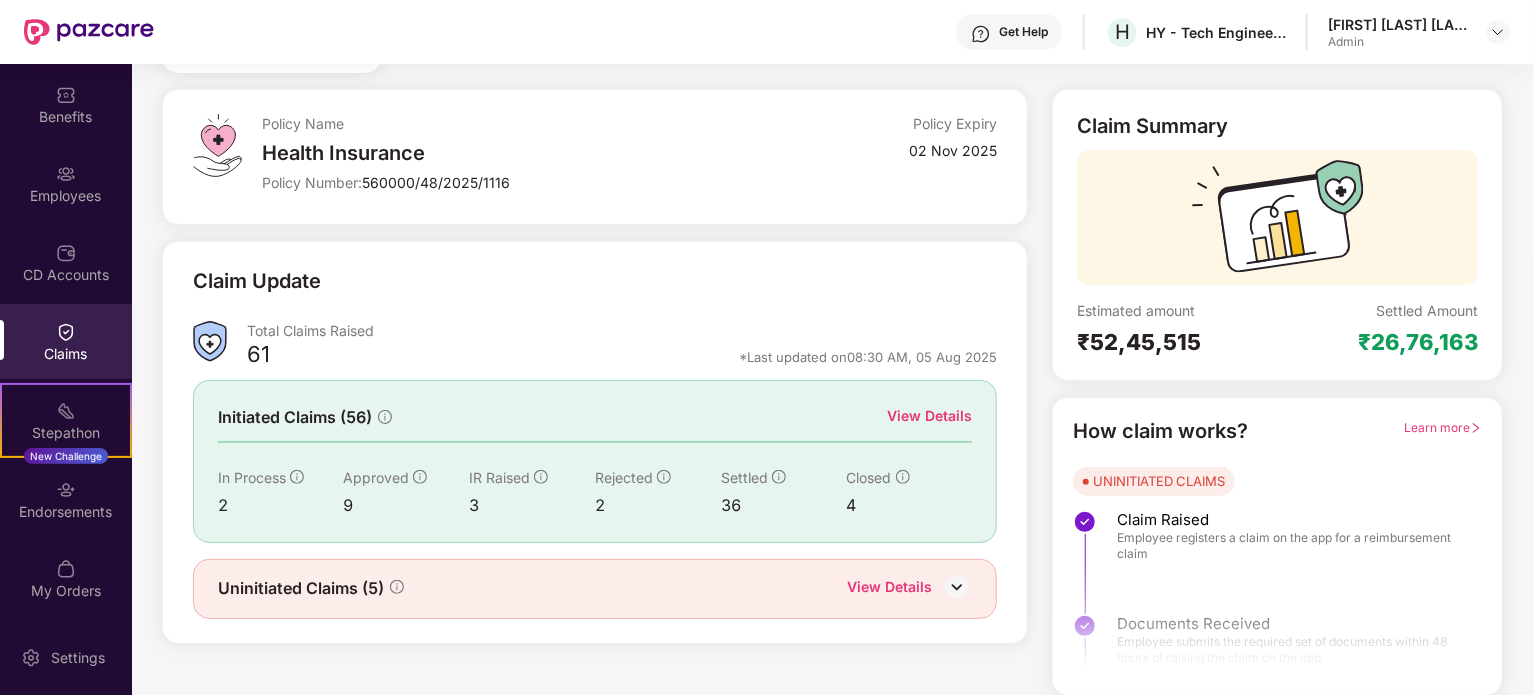 click on "View Details" at bounding box center [889, 589] 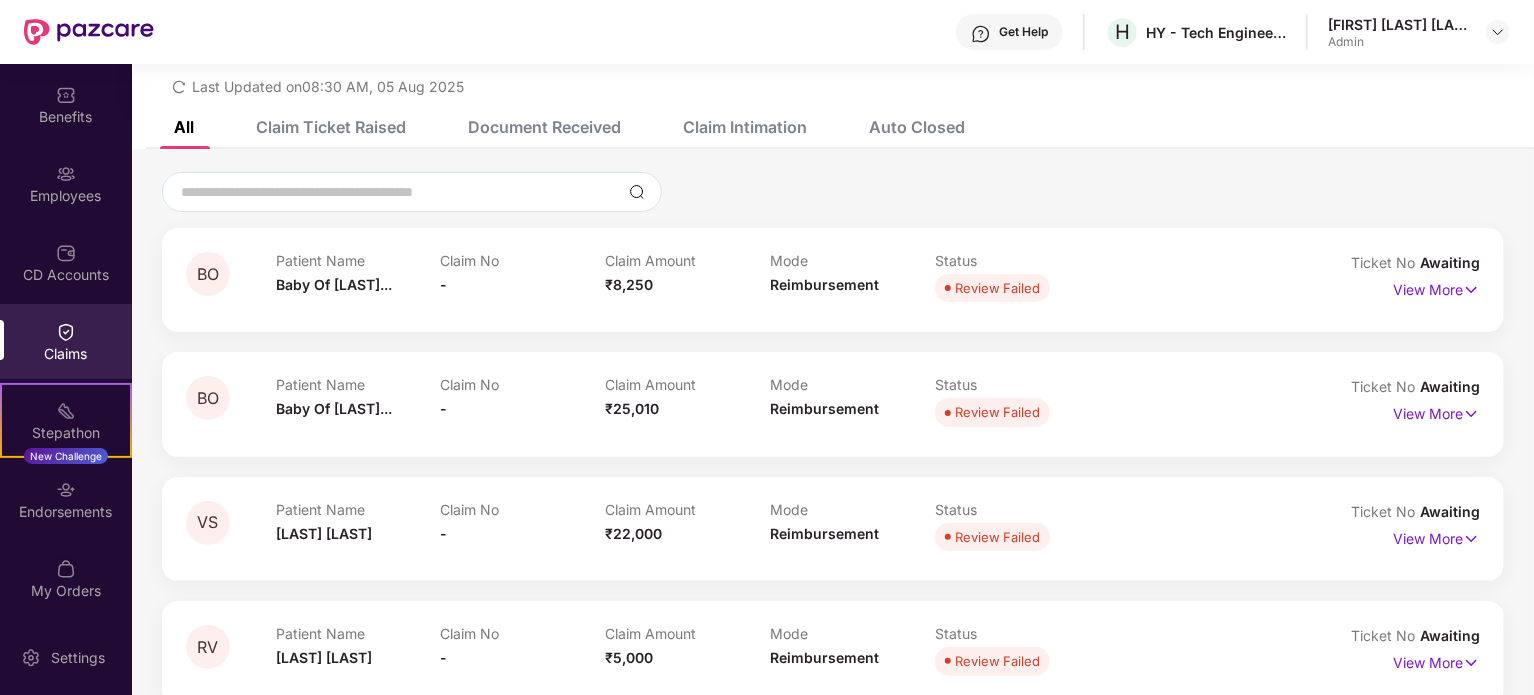 scroll, scrollTop: 87, scrollLeft: 0, axis: vertical 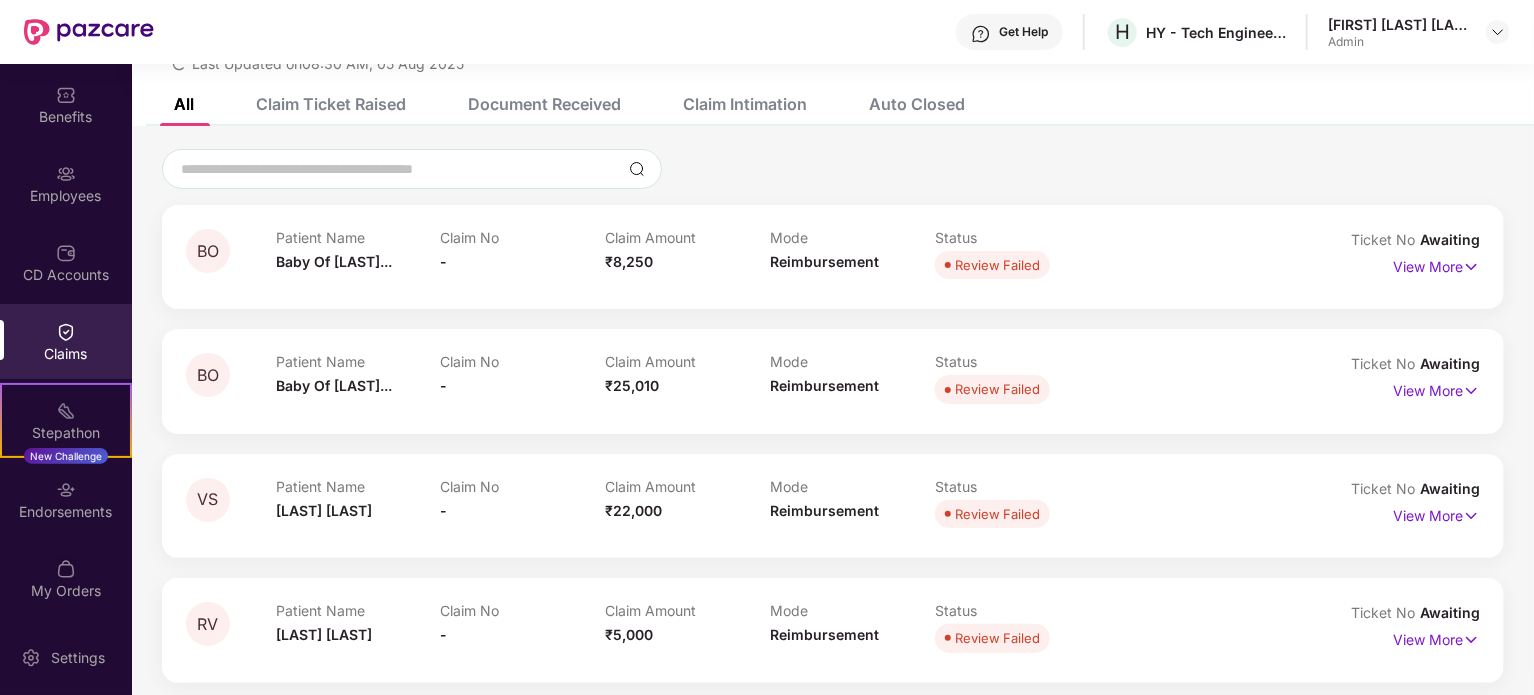 click on "Claim Ticket Raised" at bounding box center [331, 104] 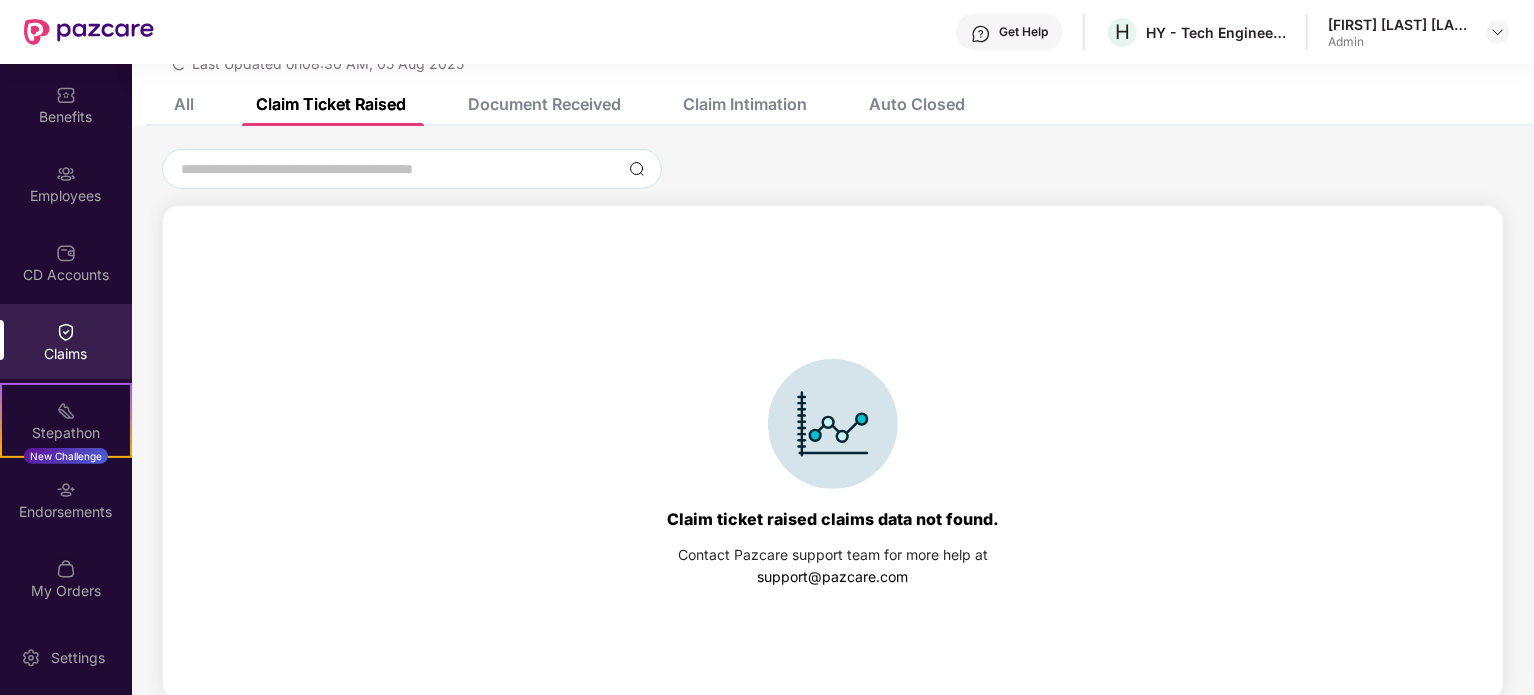 click on "Document Received" at bounding box center (544, 104) 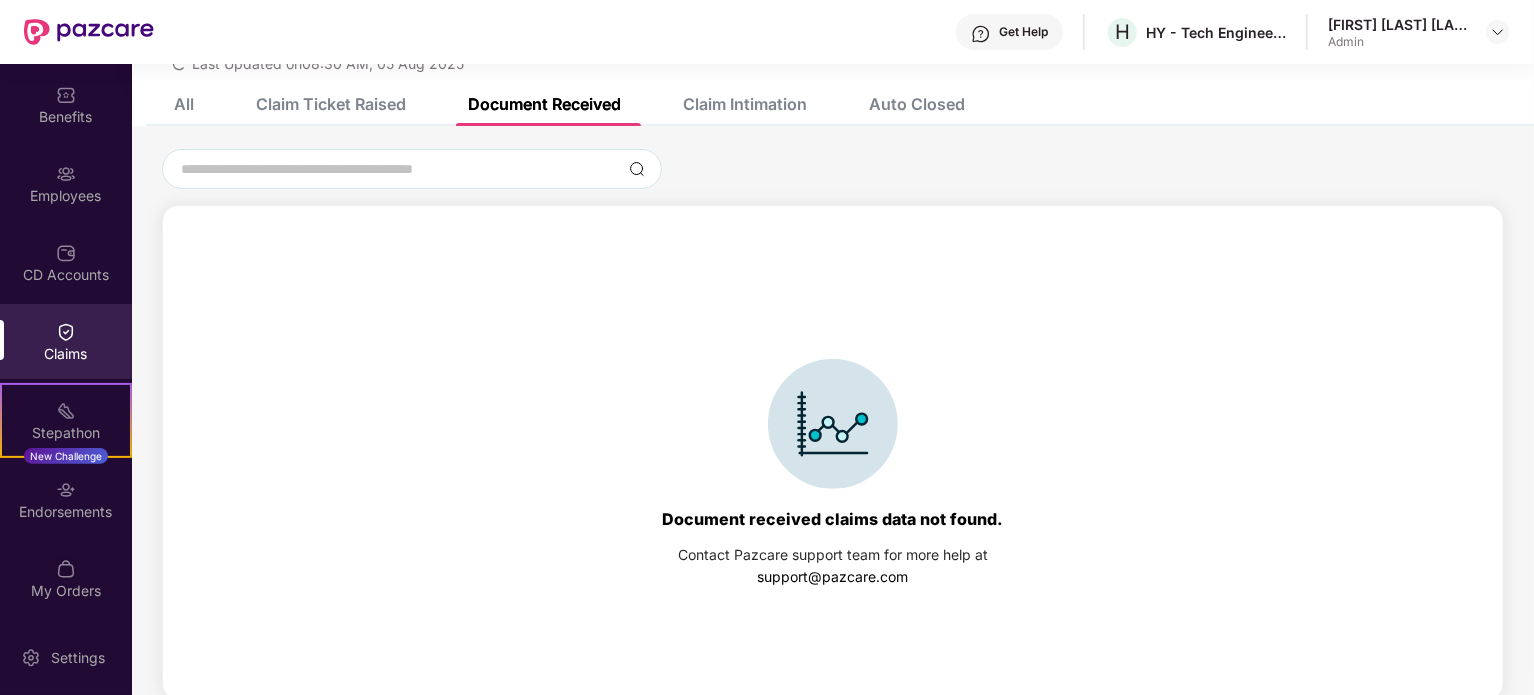 click on "Claim Intimation" at bounding box center (745, 104) 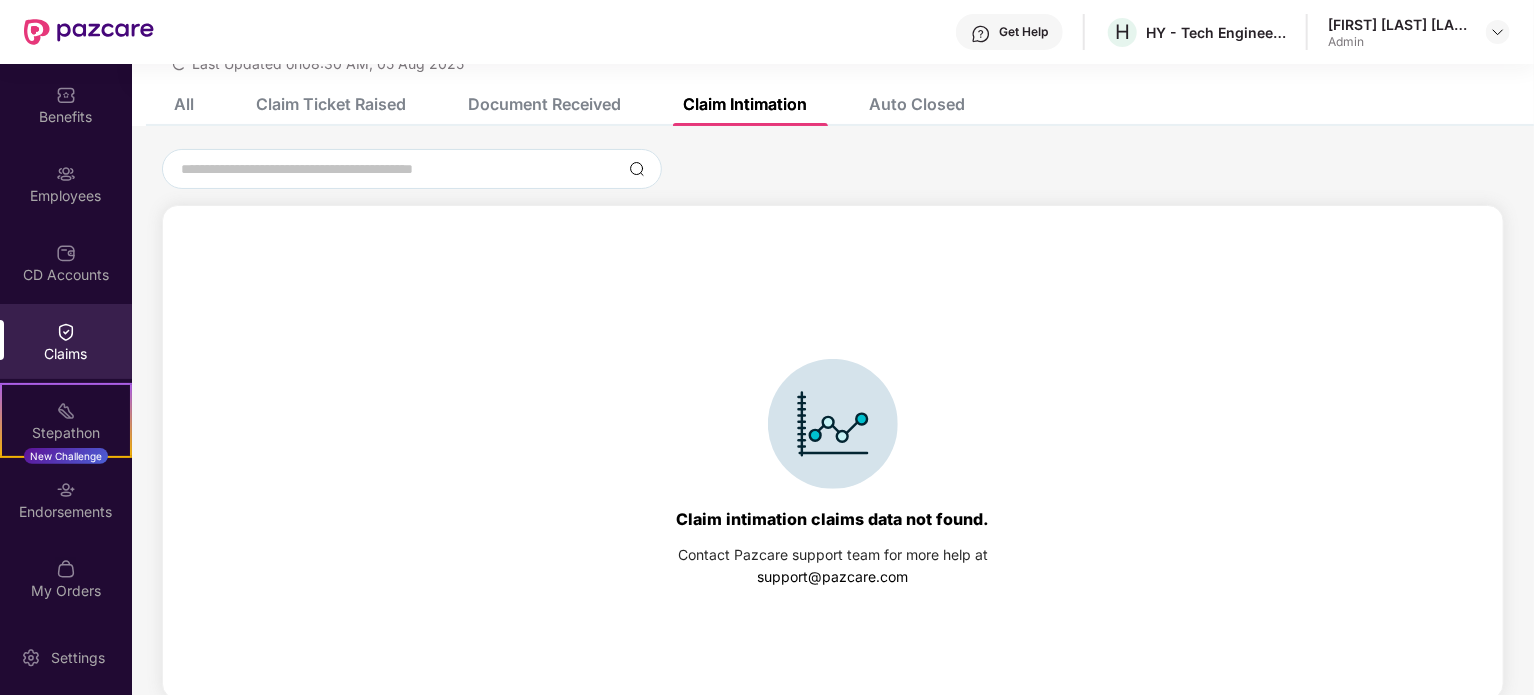 click on "Auto Closed" at bounding box center (917, 104) 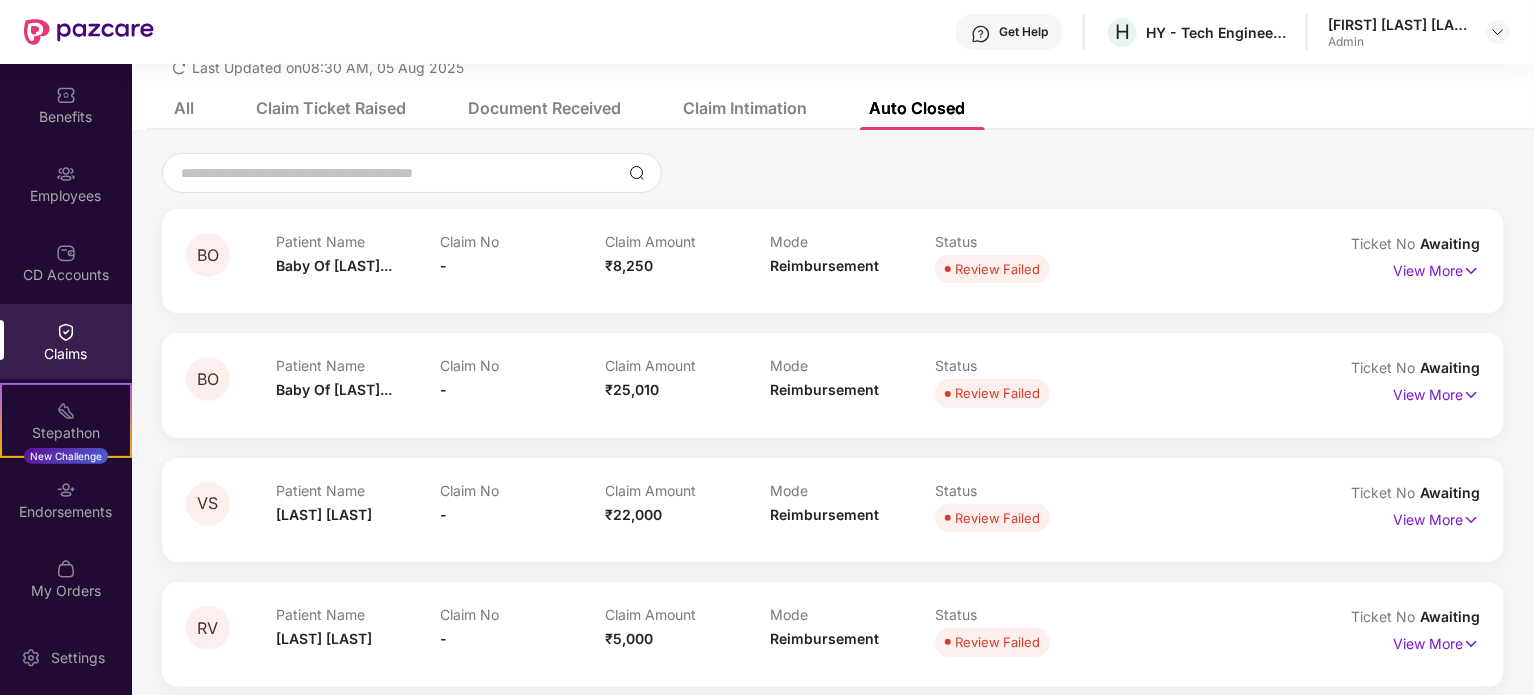 scroll, scrollTop: 0, scrollLeft: 0, axis: both 